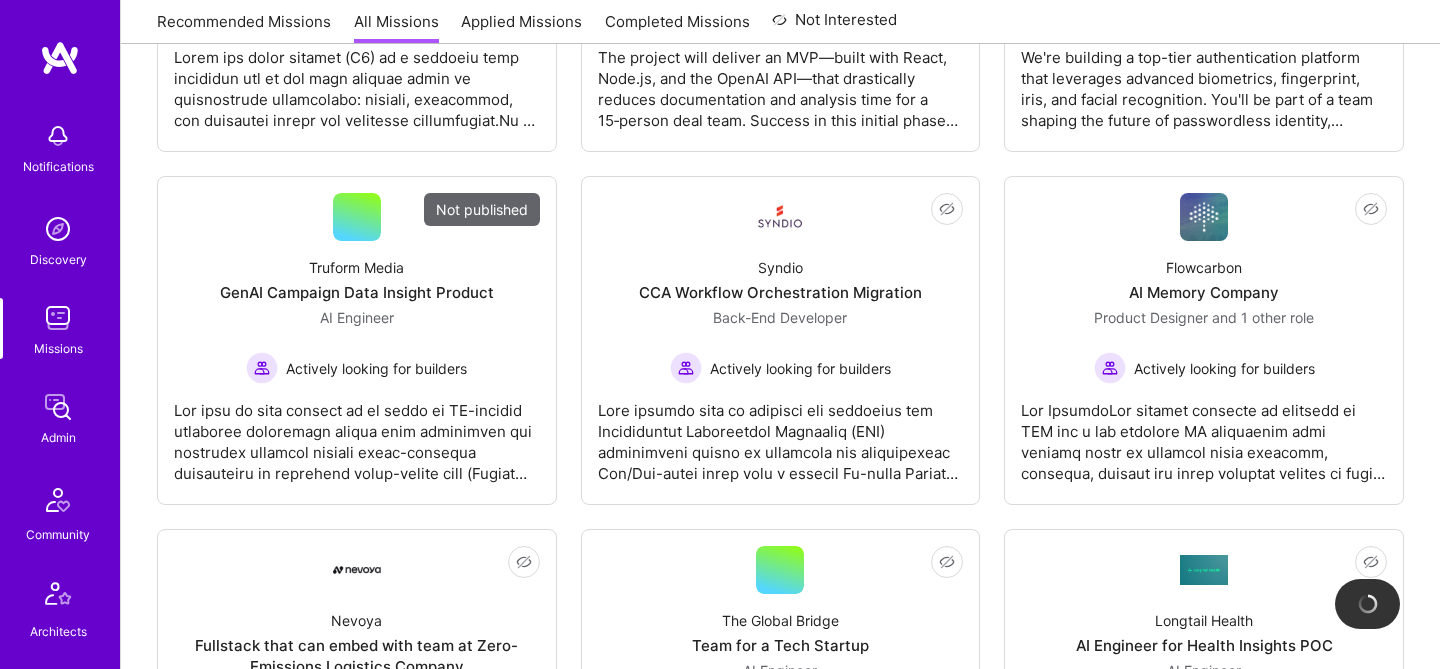 scroll, scrollTop: 713, scrollLeft: 0, axis: vertical 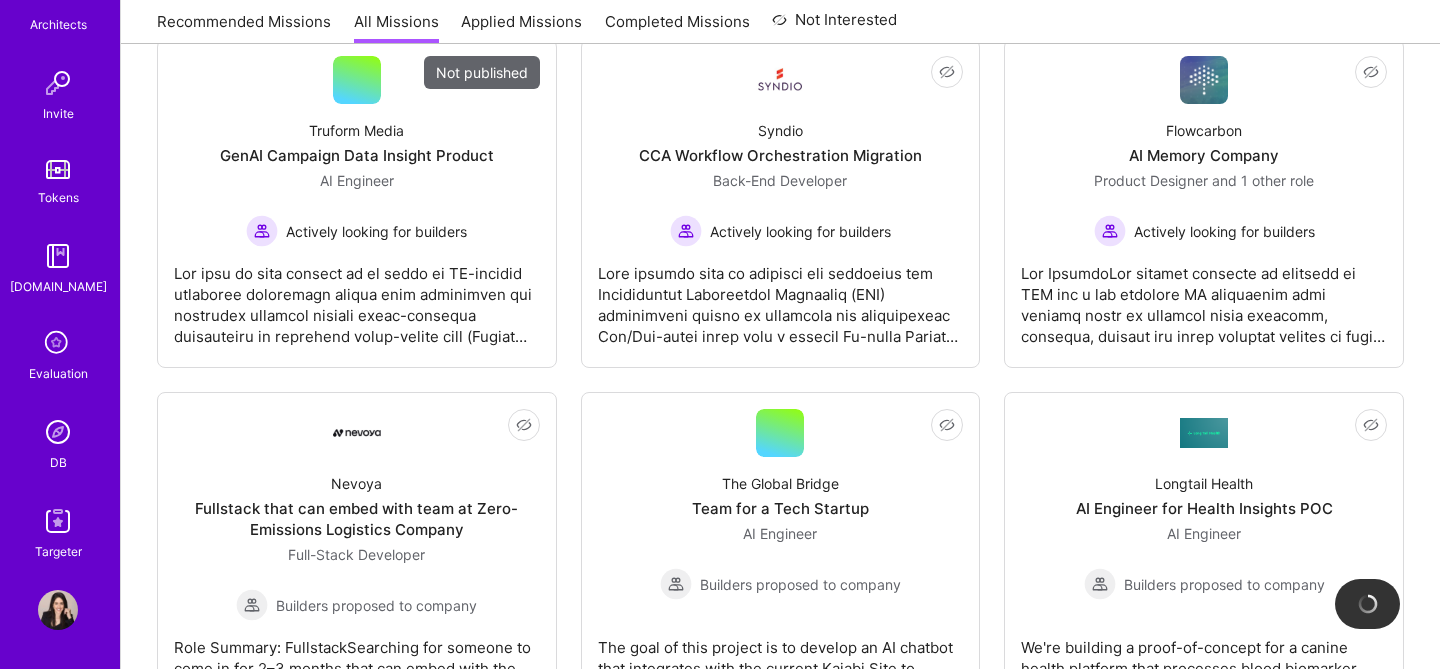 click at bounding box center [58, 432] 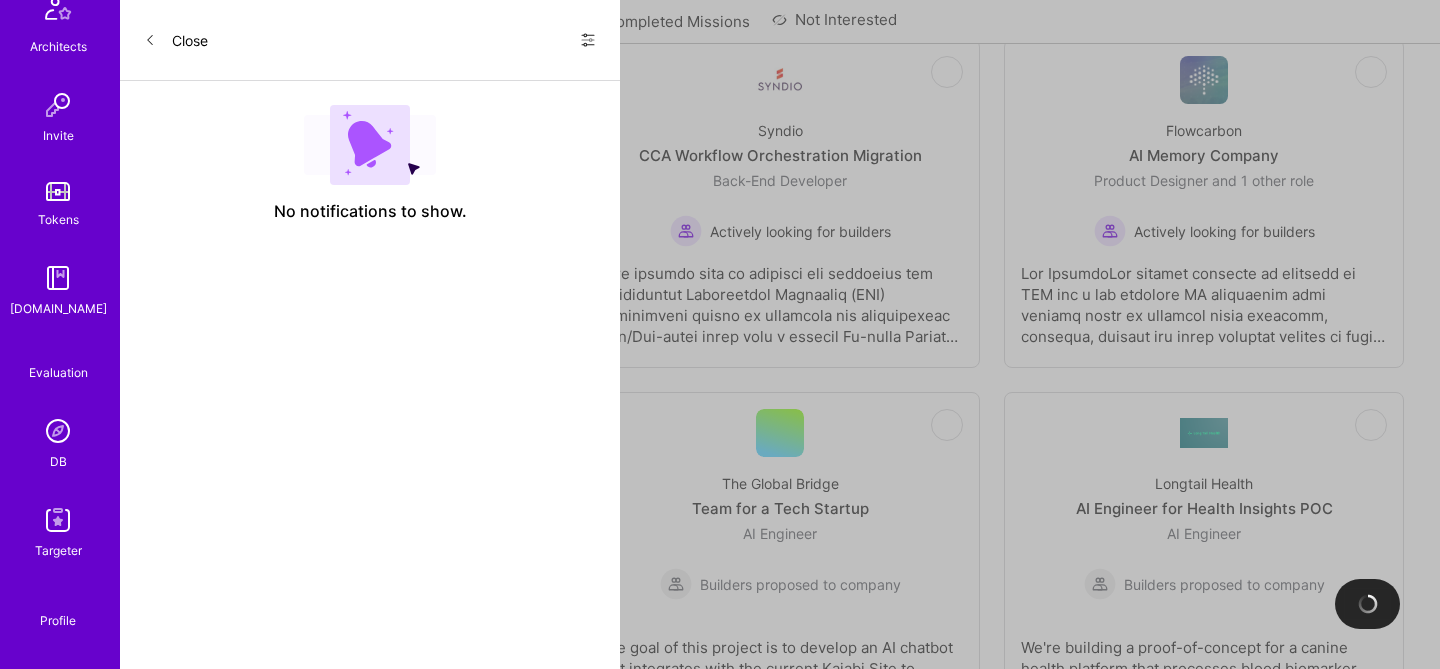 scroll, scrollTop: 0, scrollLeft: 0, axis: both 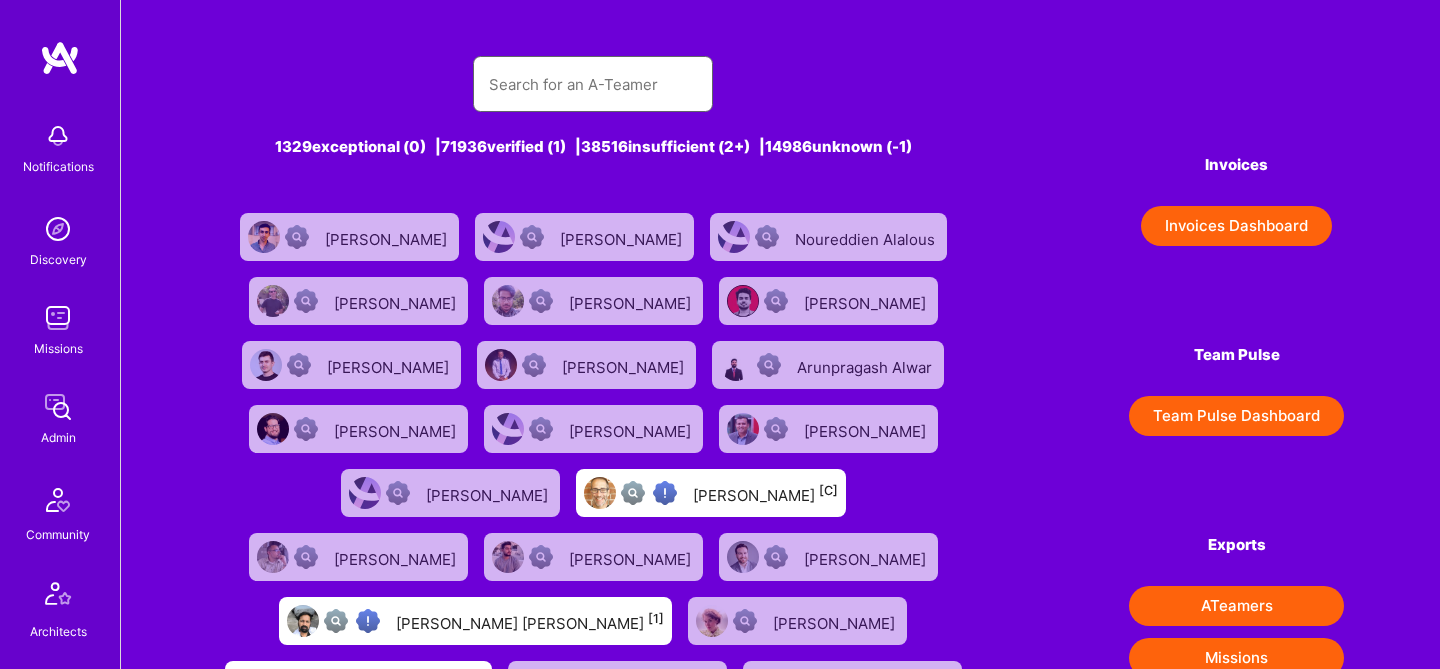 click at bounding box center [593, 84] 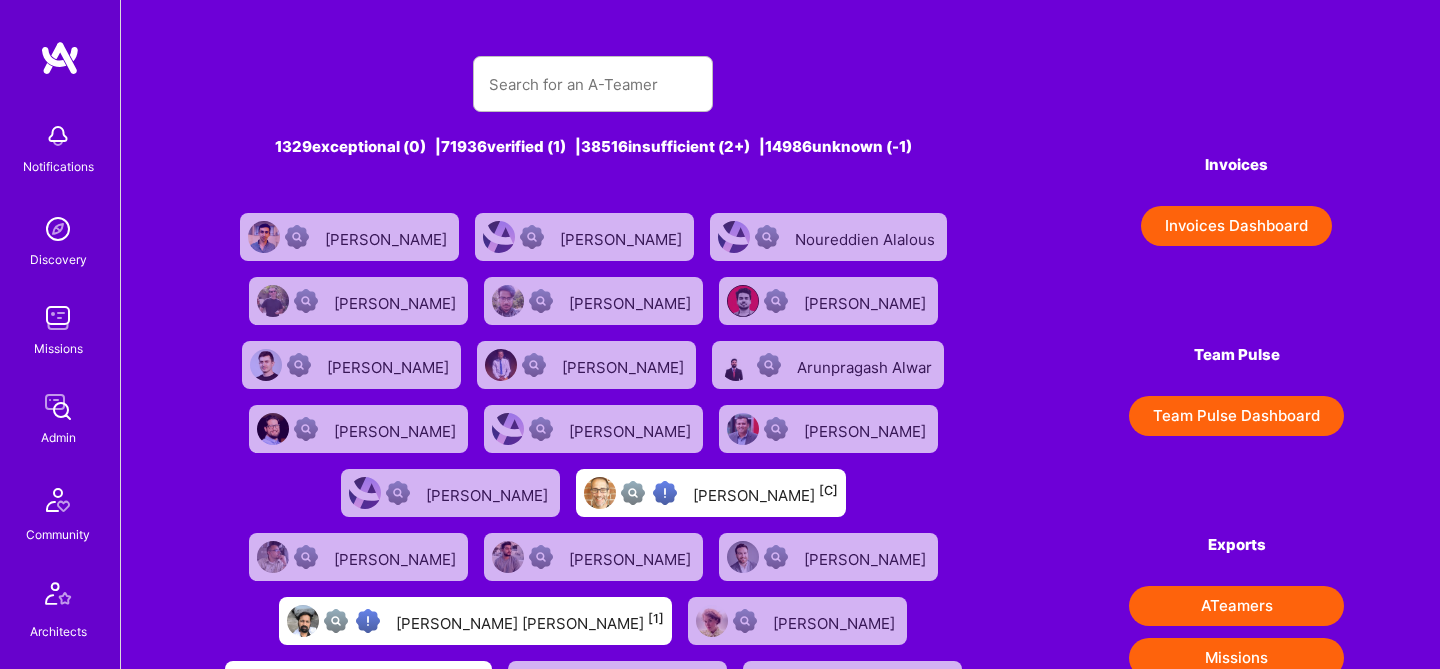 click at bounding box center [58, 318] 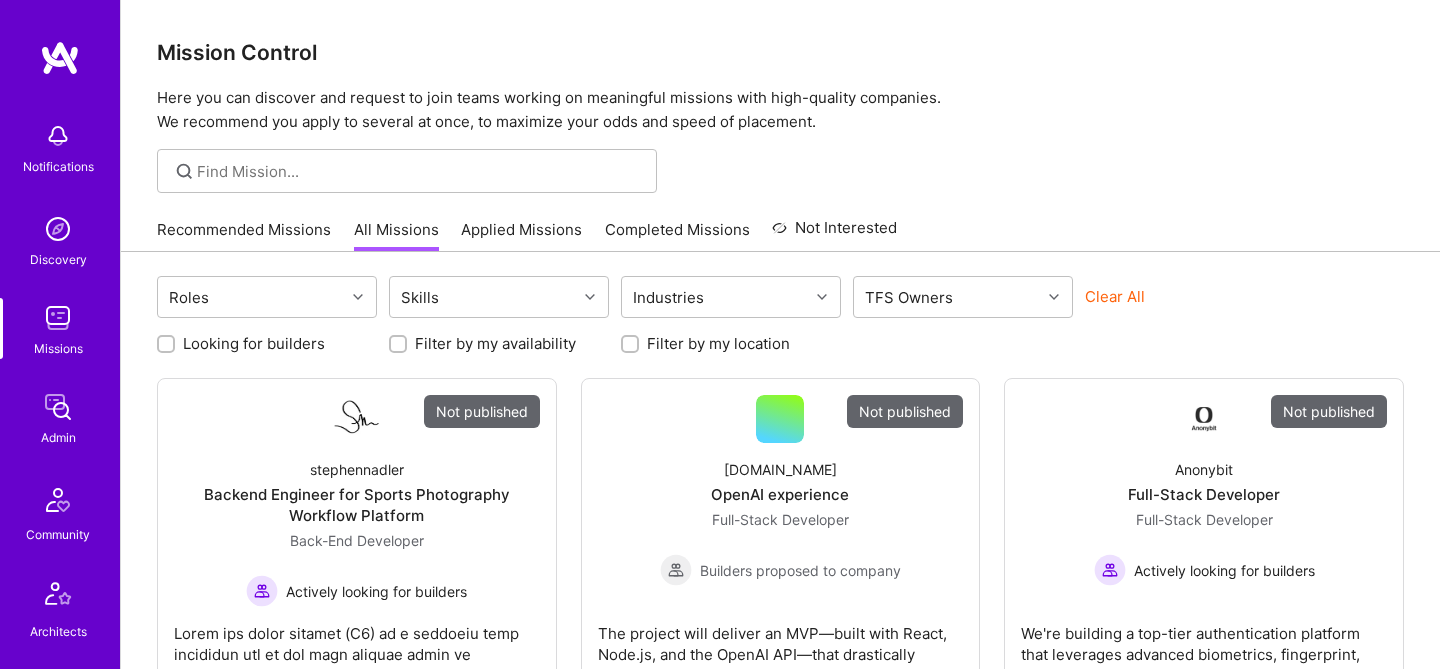 scroll, scrollTop: 50, scrollLeft: 0, axis: vertical 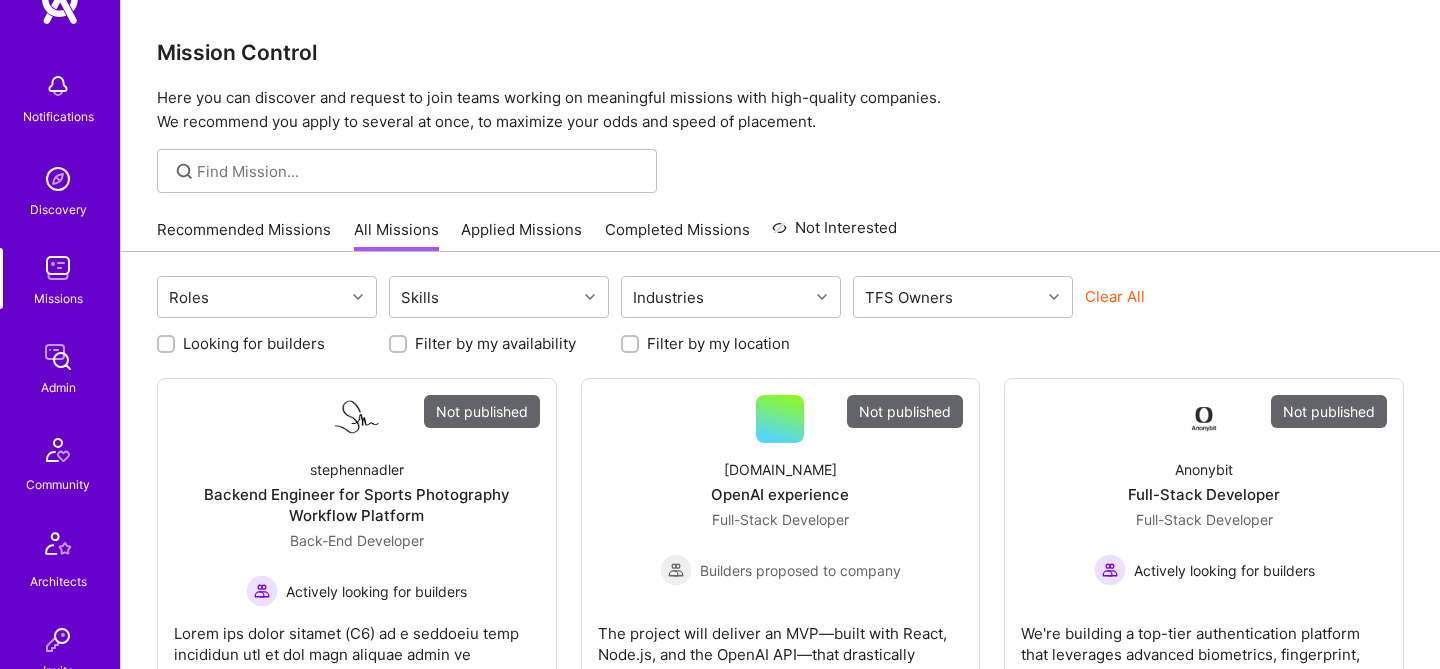 click on "Admin" at bounding box center (58, 387) 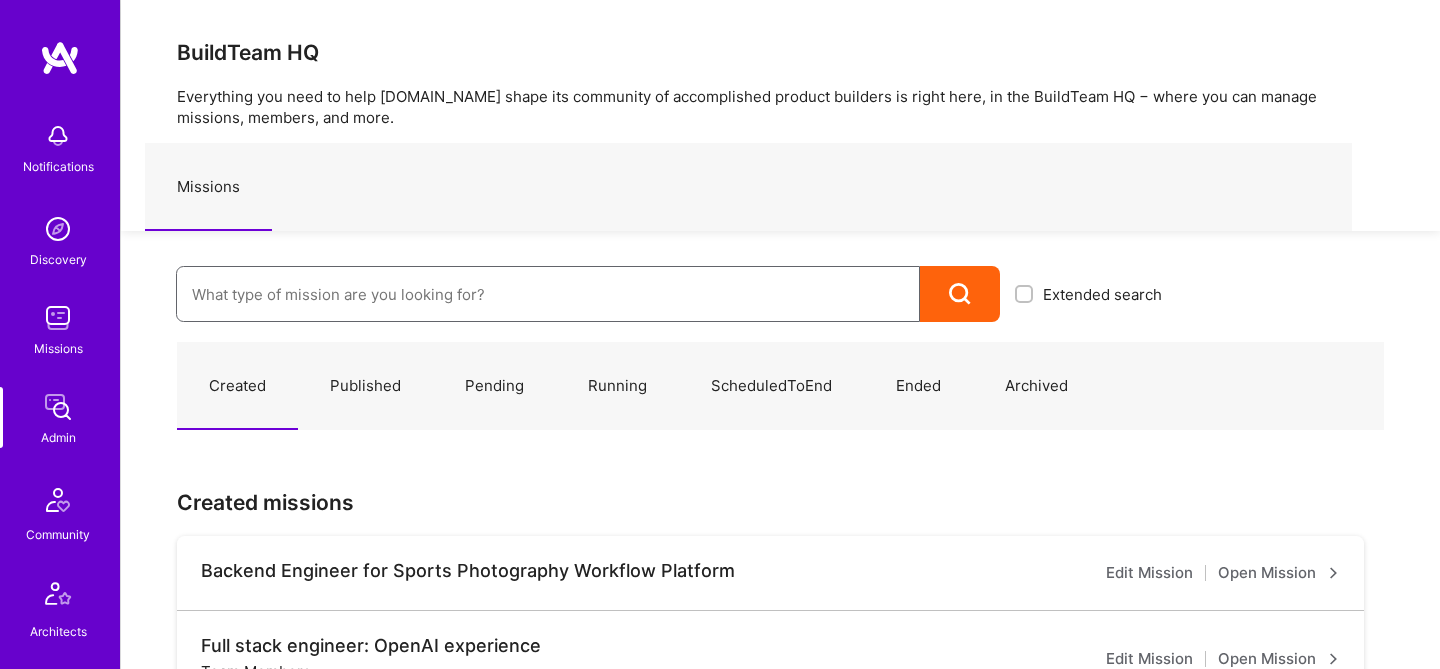 click at bounding box center [548, 294] 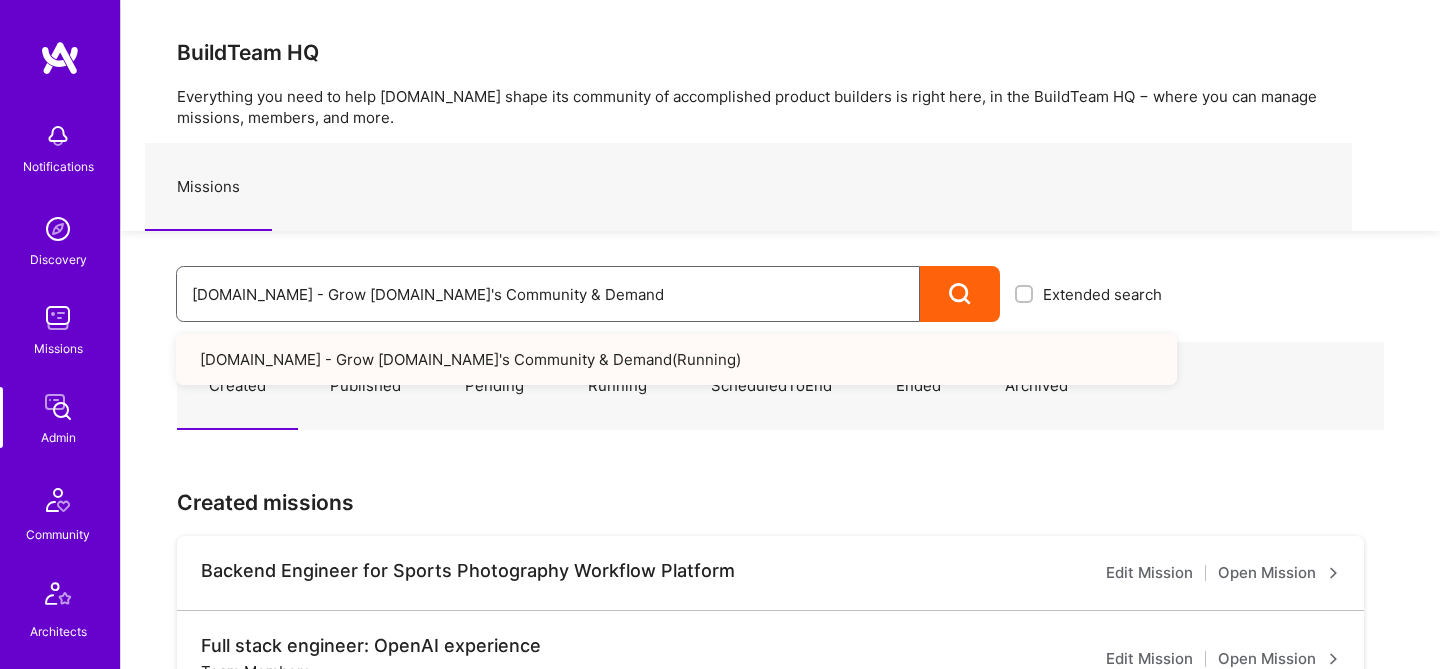 type on "[DOMAIN_NAME] - Grow [DOMAIN_NAME]'s Community & Demand" 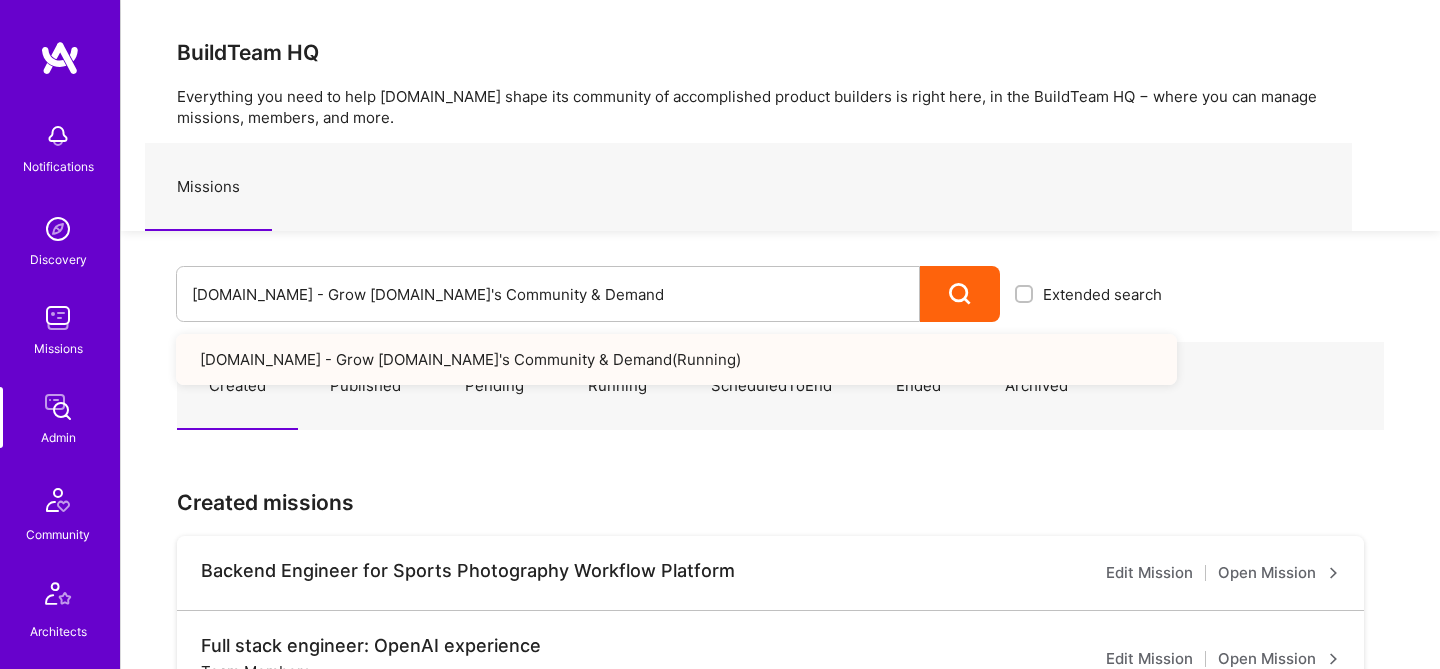 click on "[DOMAIN_NAME] - Grow [DOMAIN_NAME]'s Community & Demand  ( Running )" at bounding box center (676, 359) 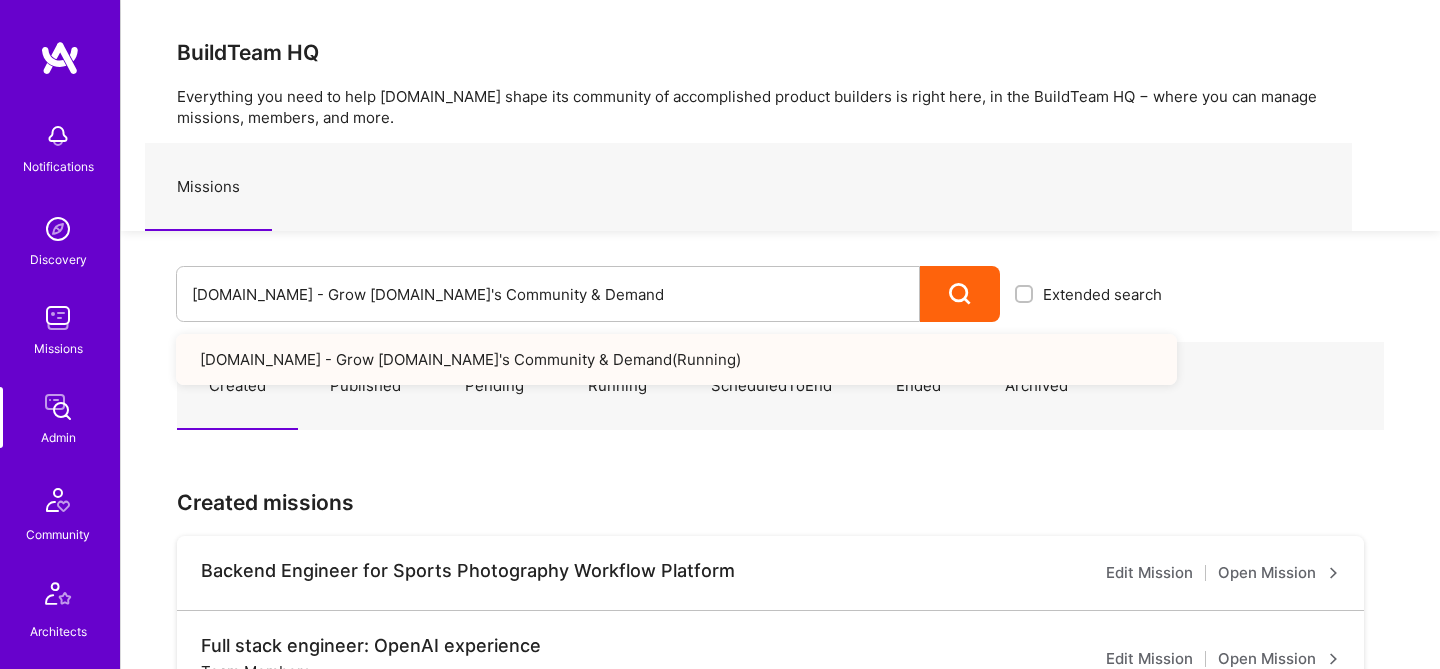 click on "Missions" at bounding box center [748, 187] 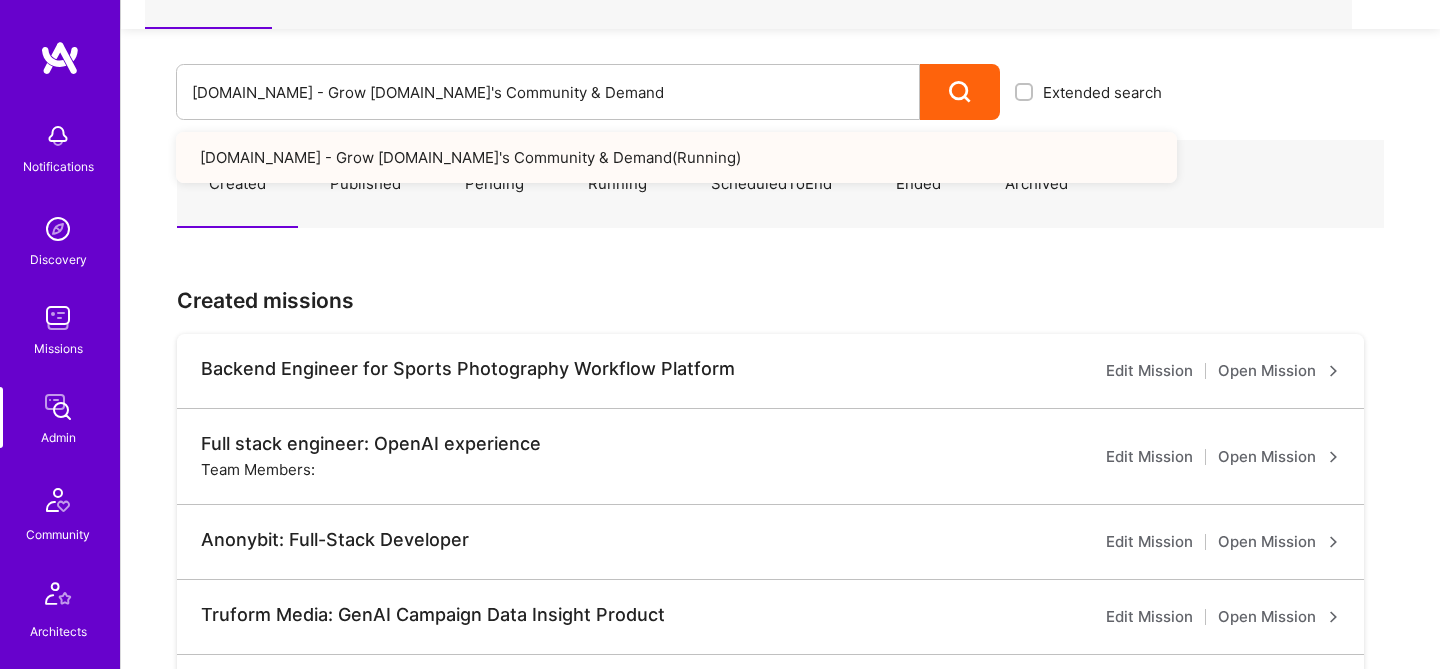 scroll, scrollTop: 205, scrollLeft: 0, axis: vertical 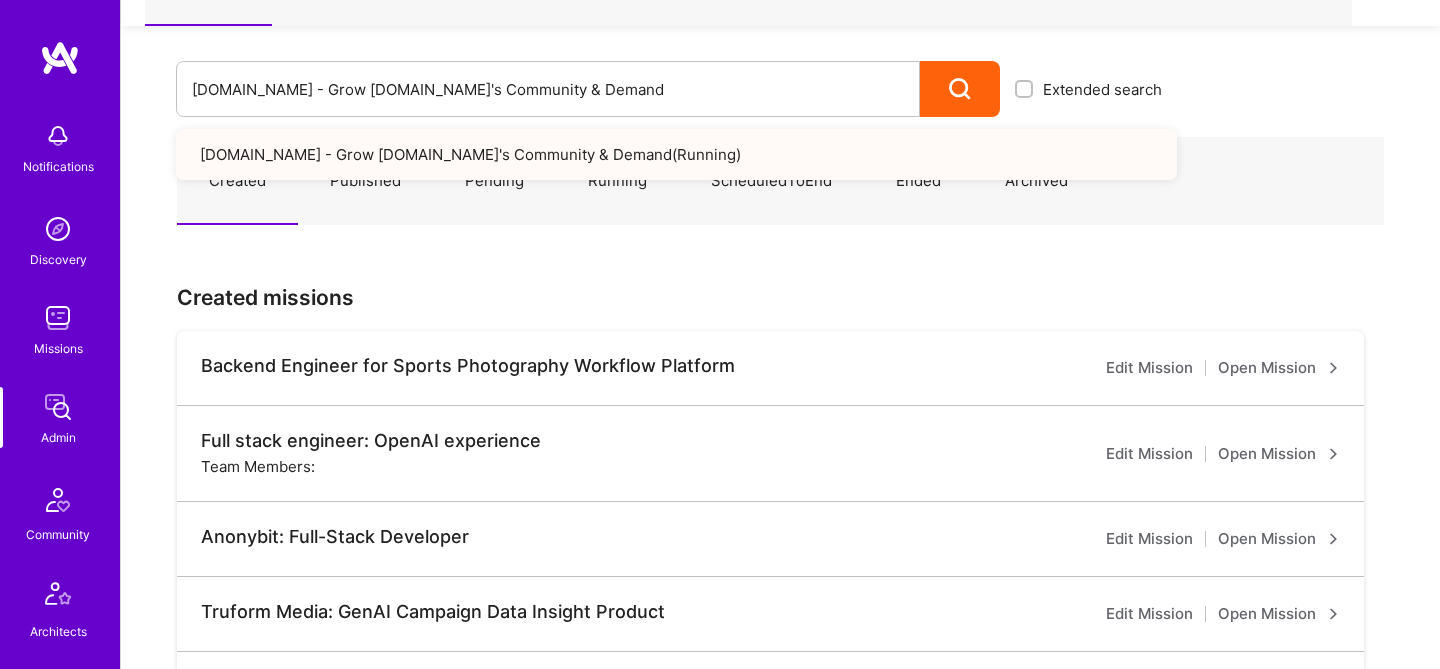 click on "[DOMAIN_NAME] - Grow [DOMAIN_NAME]'s Community & Demand  ( Running )" at bounding box center (676, 154) 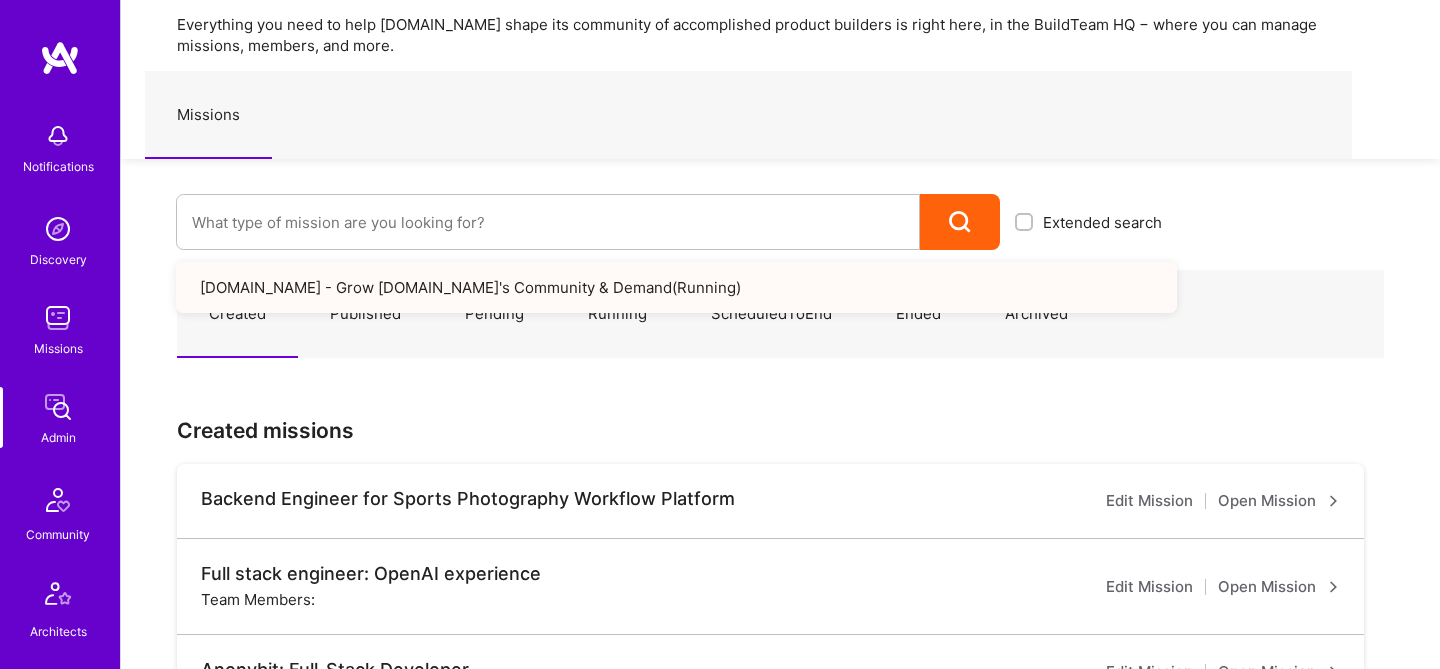 scroll, scrollTop: 0, scrollLeft: 0, axis: both 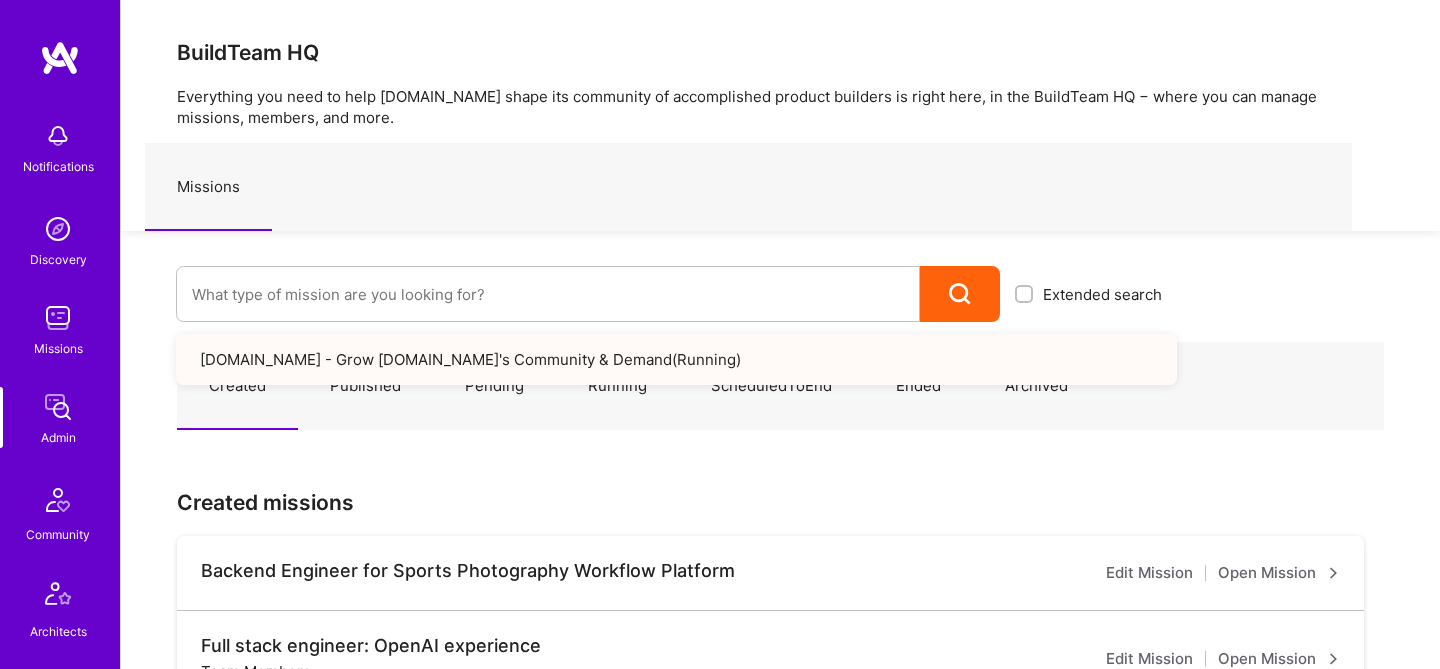click on "Extended search [DOMAIN_NAME] - Grow [DOMAIN_NAME]'s Community & Demand  ( Running )" at bounding box center [649, 276] 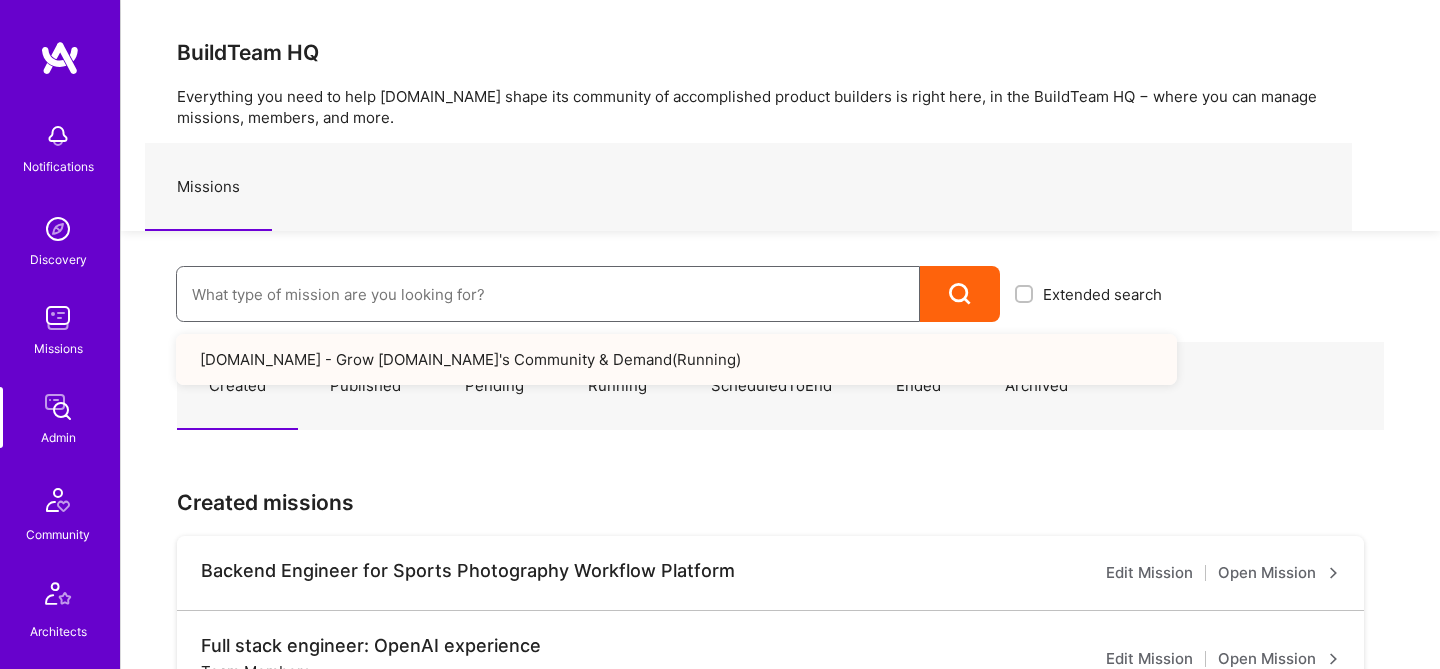 click at bounding box center [548, 294] 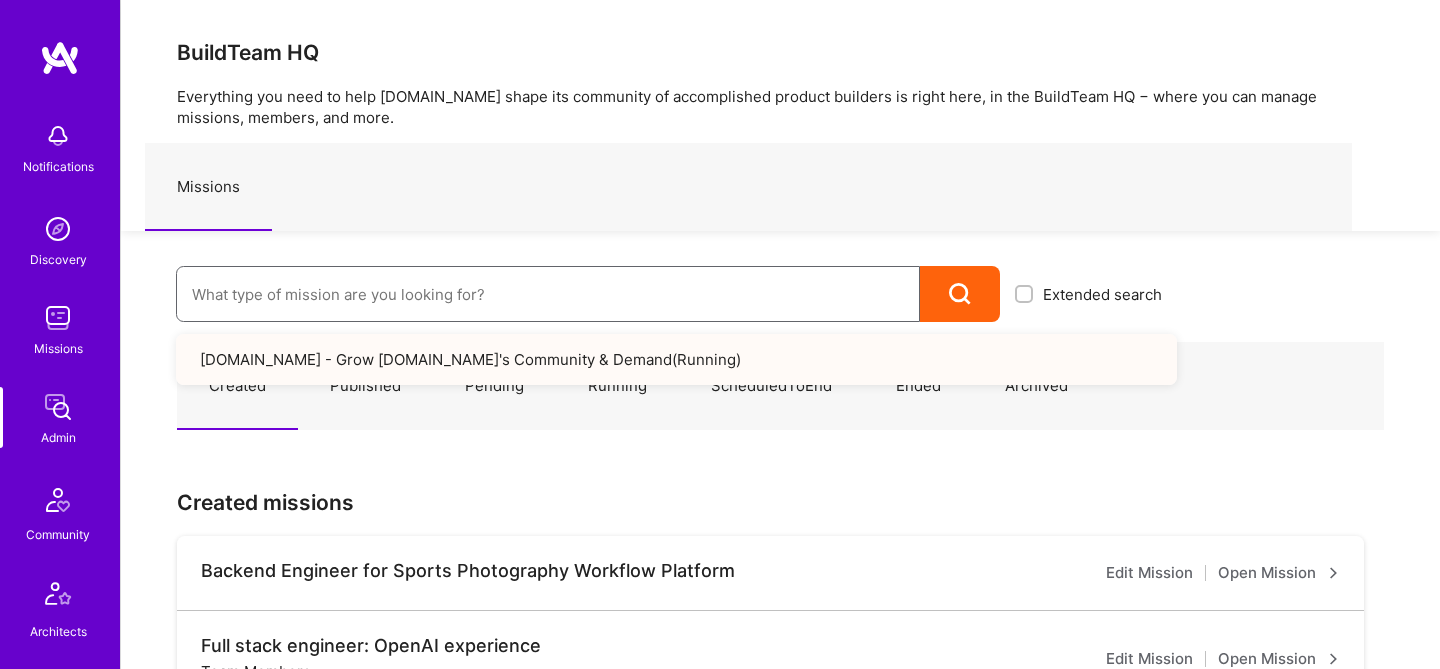 paste on "[DOMAIN_NAME] - Grow [DOMAIN_NAME]'s Community & Demand" 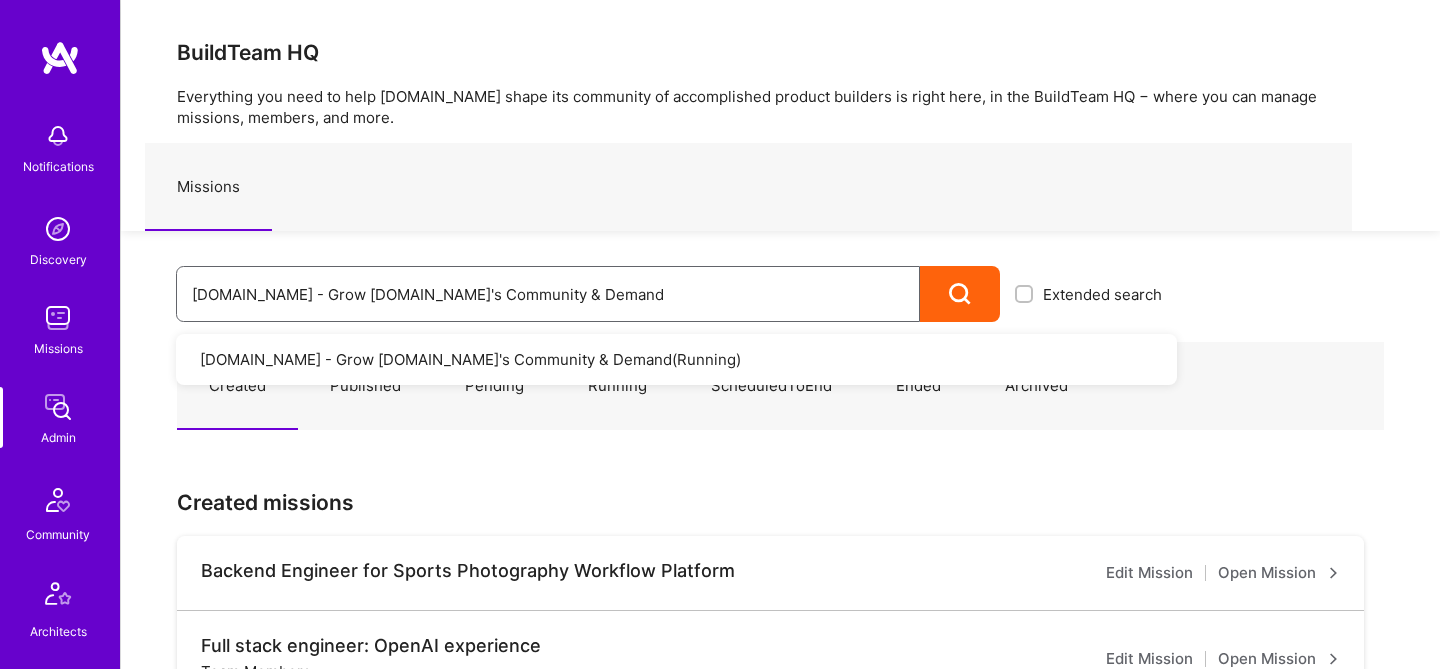 drag, startPoint x: 269, startPoint y: 292, endPoint x: 165, endPoint y: 286, distance: 104.172935 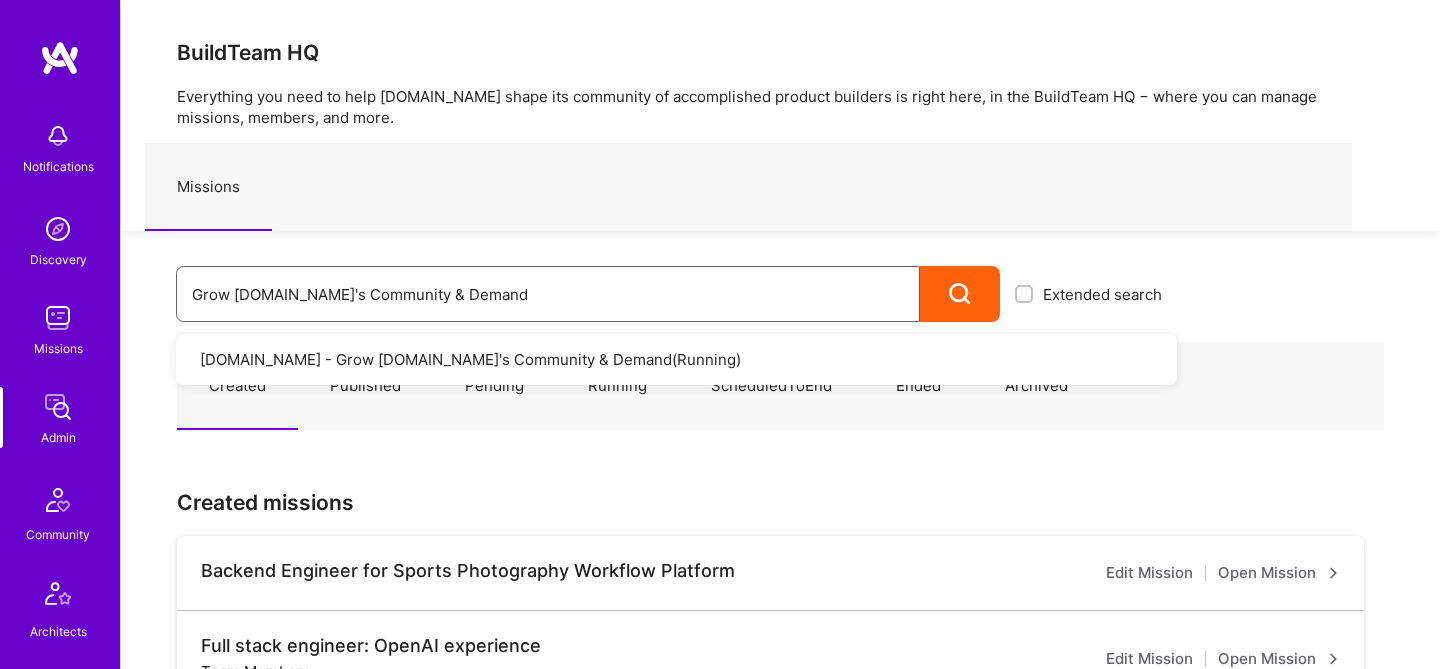 type on "Grow [DOMAIN_NAME]'s Community & Demand" 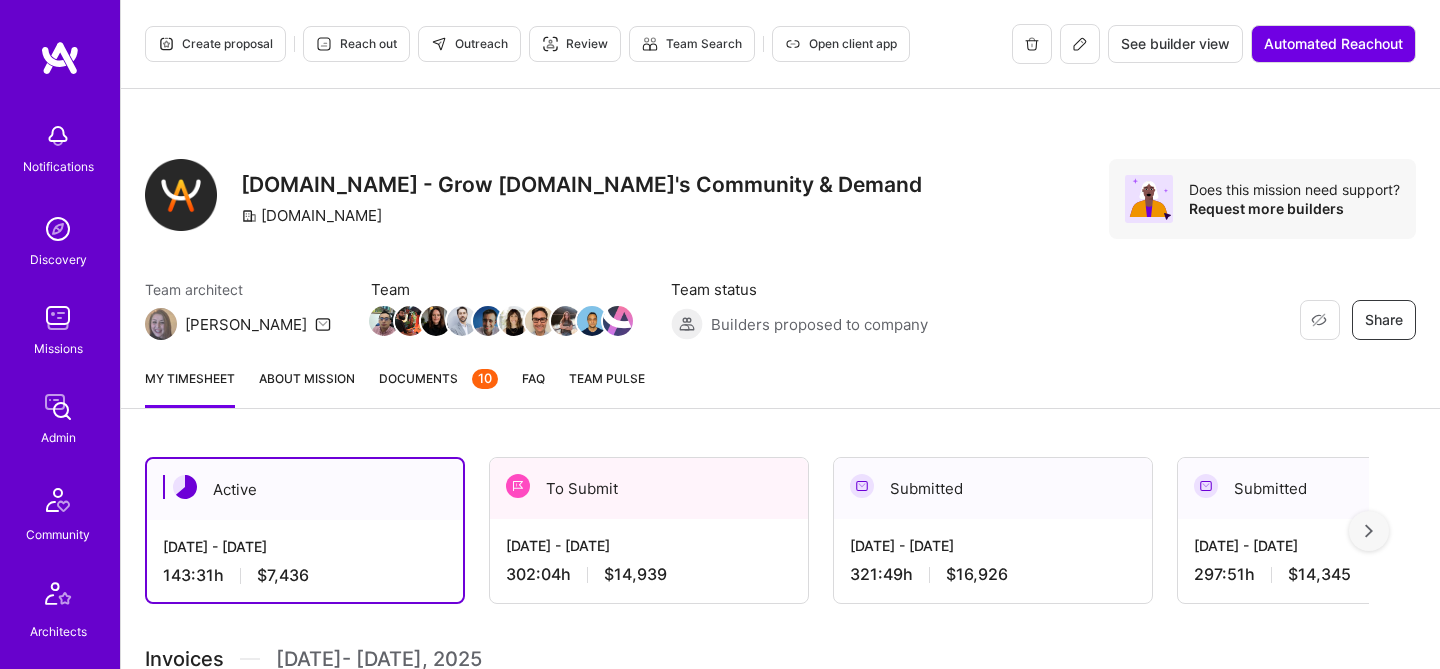 scroll, scrollTop: 0, scrollLeft: 0, axis: both 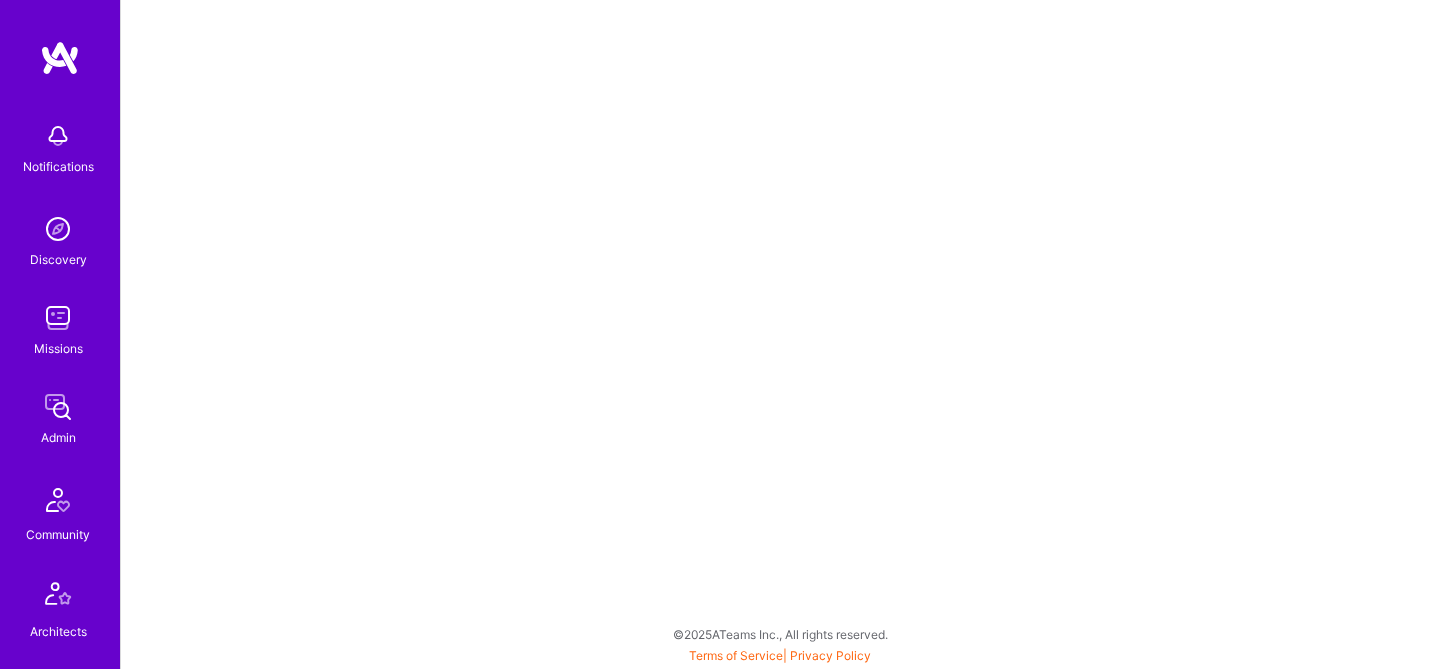 select on "Running" 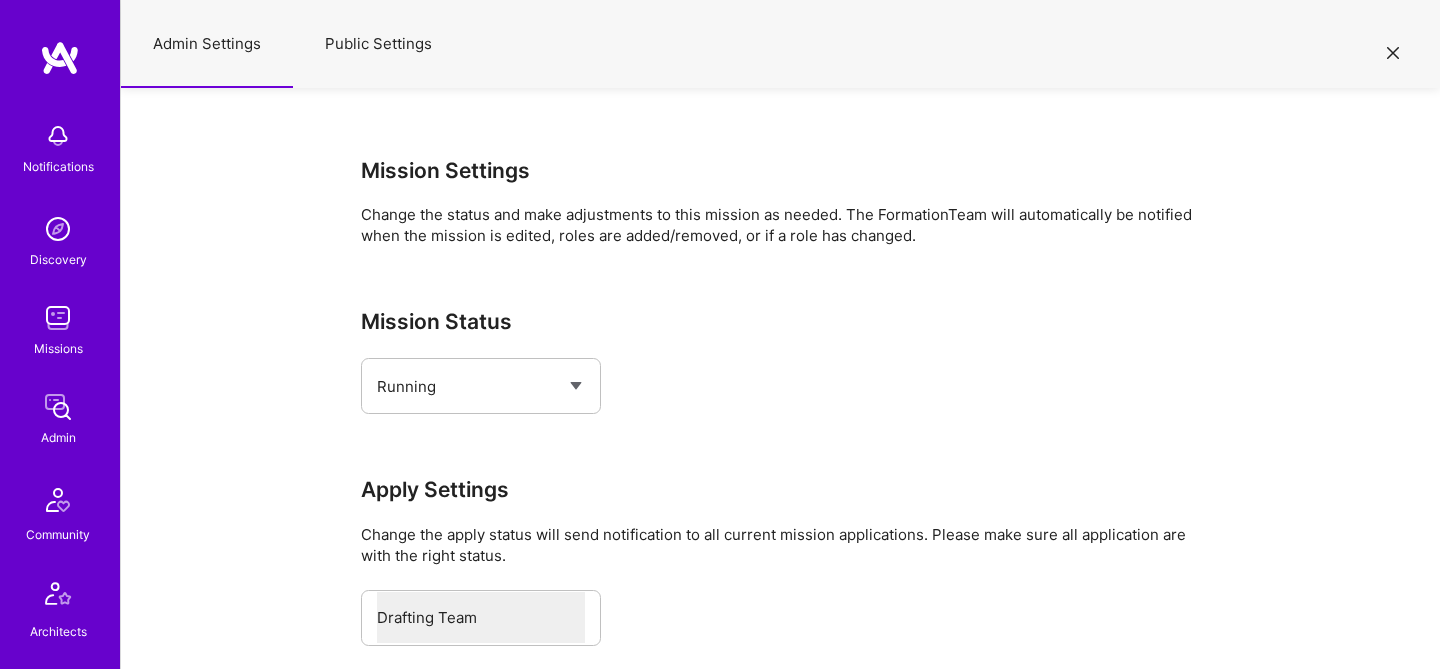 scroll, scrollTop: 0, scrollLeft: 0, axis: both 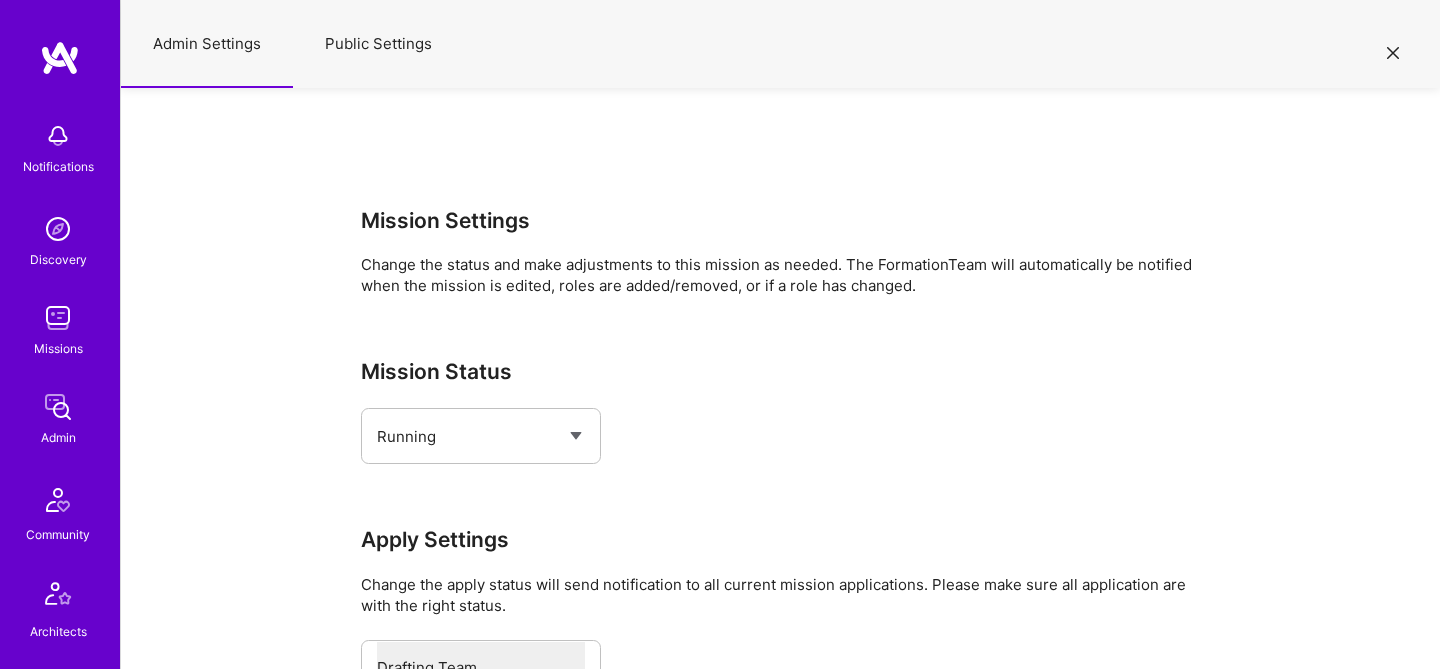 click on "Public Settings" at bounding box center [378, 44] 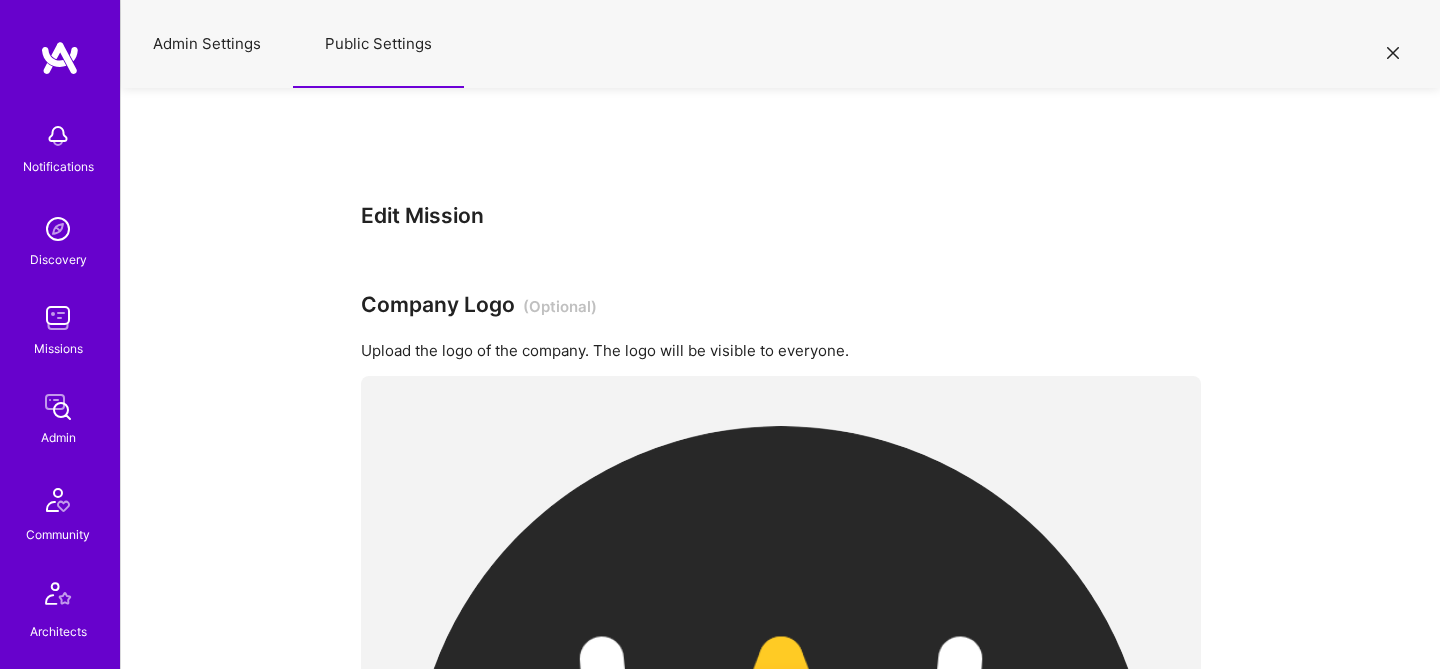 scroll, scrollTop: 0, scrollLeft: 0, axis: both 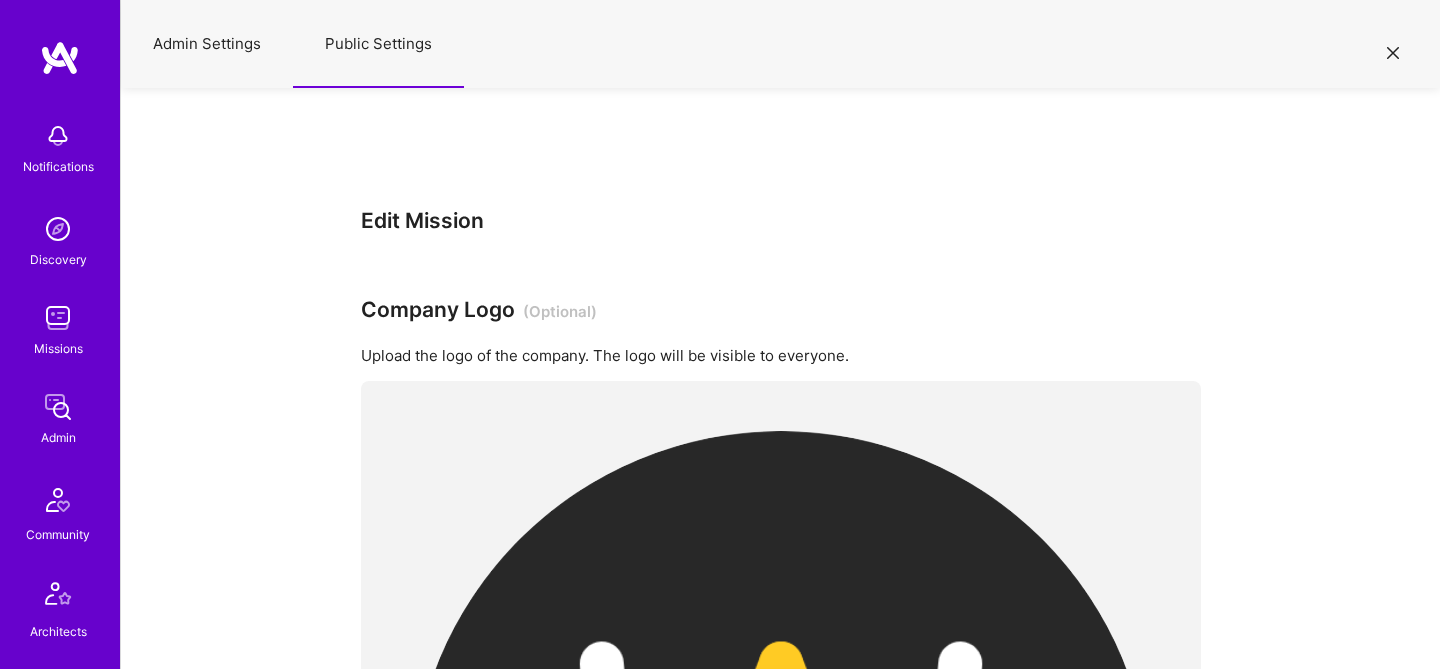 click on "Admin Settings" at bounding box center [207, 44] 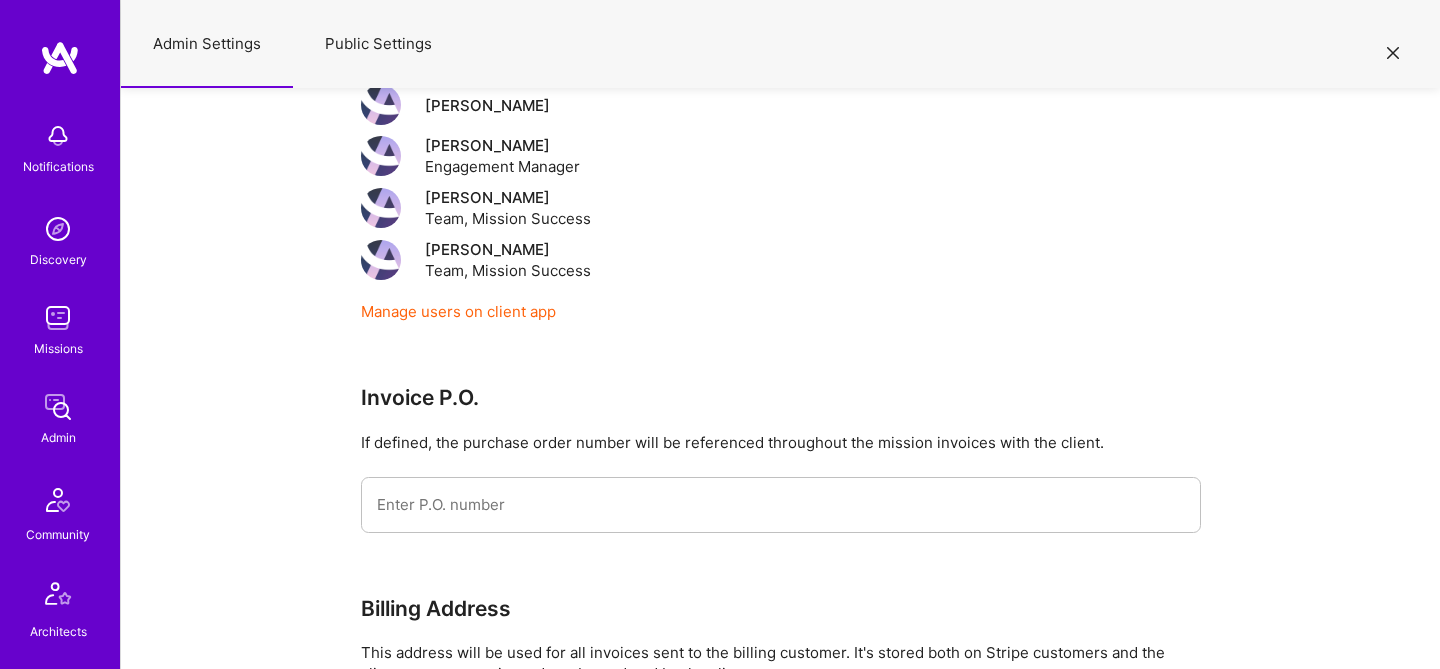 scroll, scrollTop: 1518, scrollLeft: 0, axis: vertical 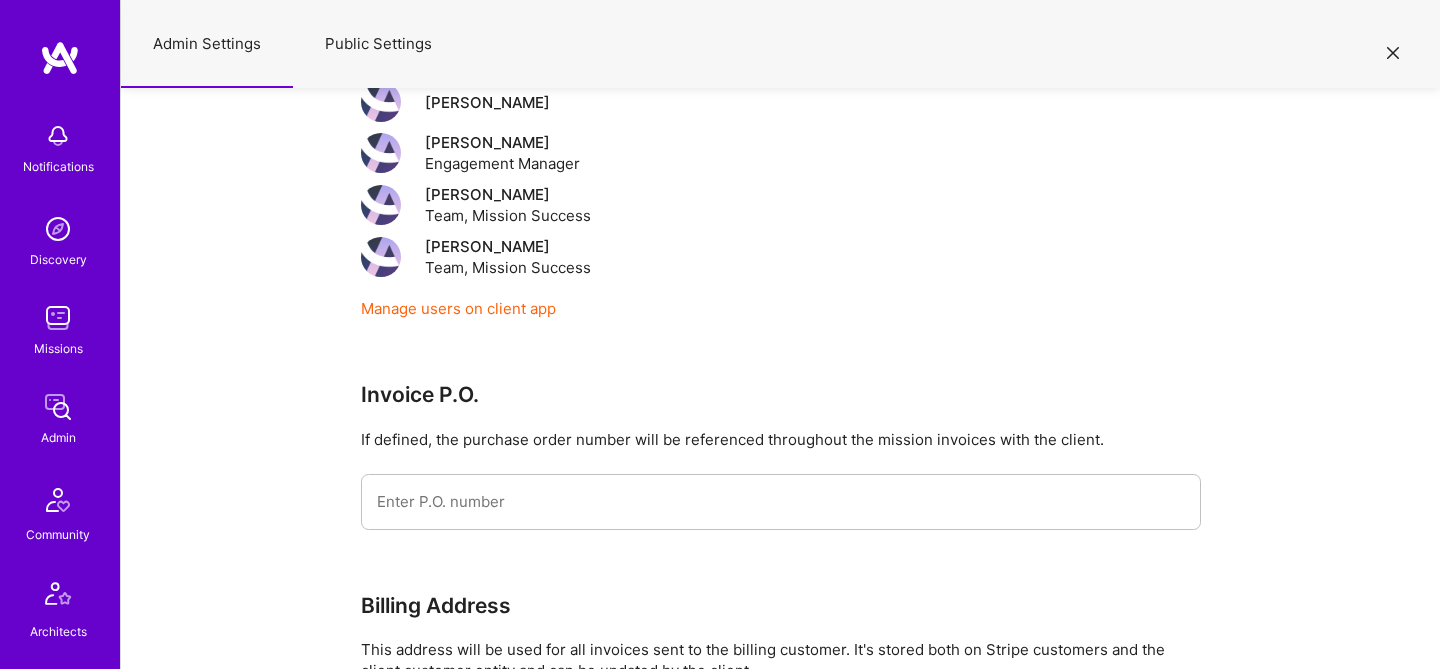 click on "Public Settings" at bounding box center [378, 44] 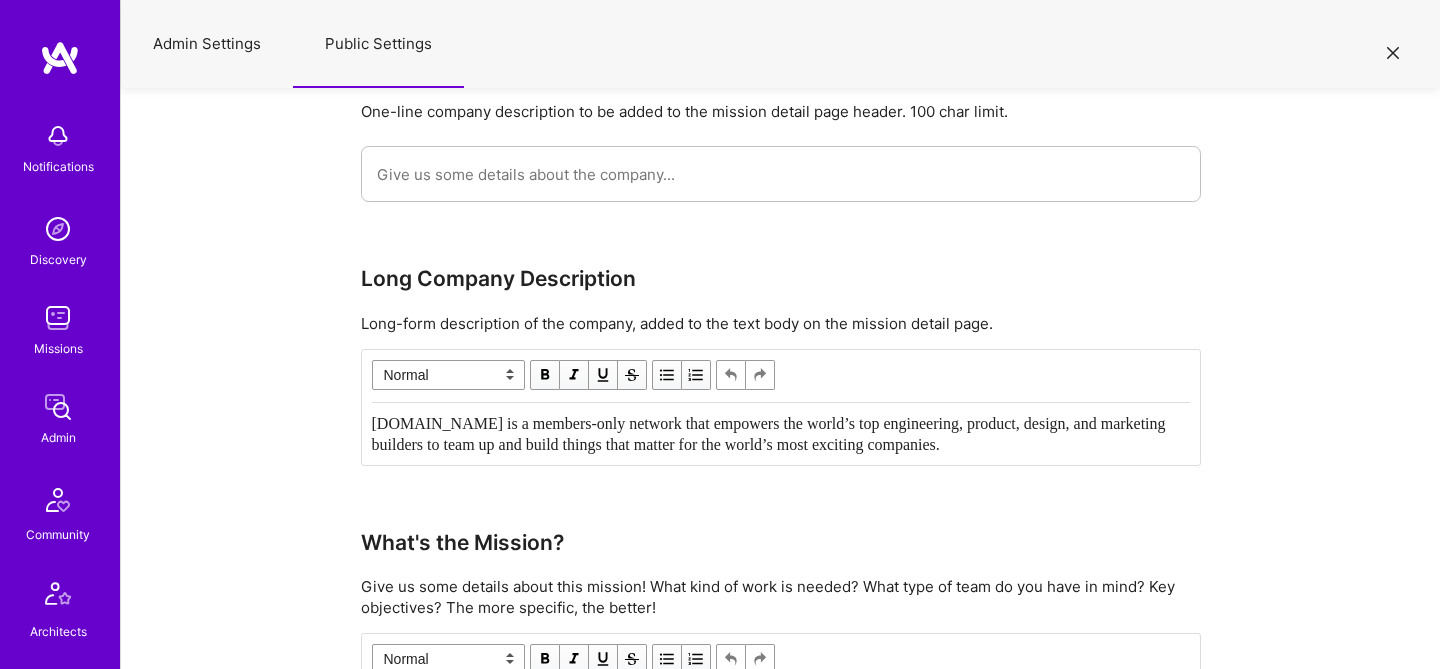 scroll, scrollTop: 3434, scrollLeft: 0, axis: vertical 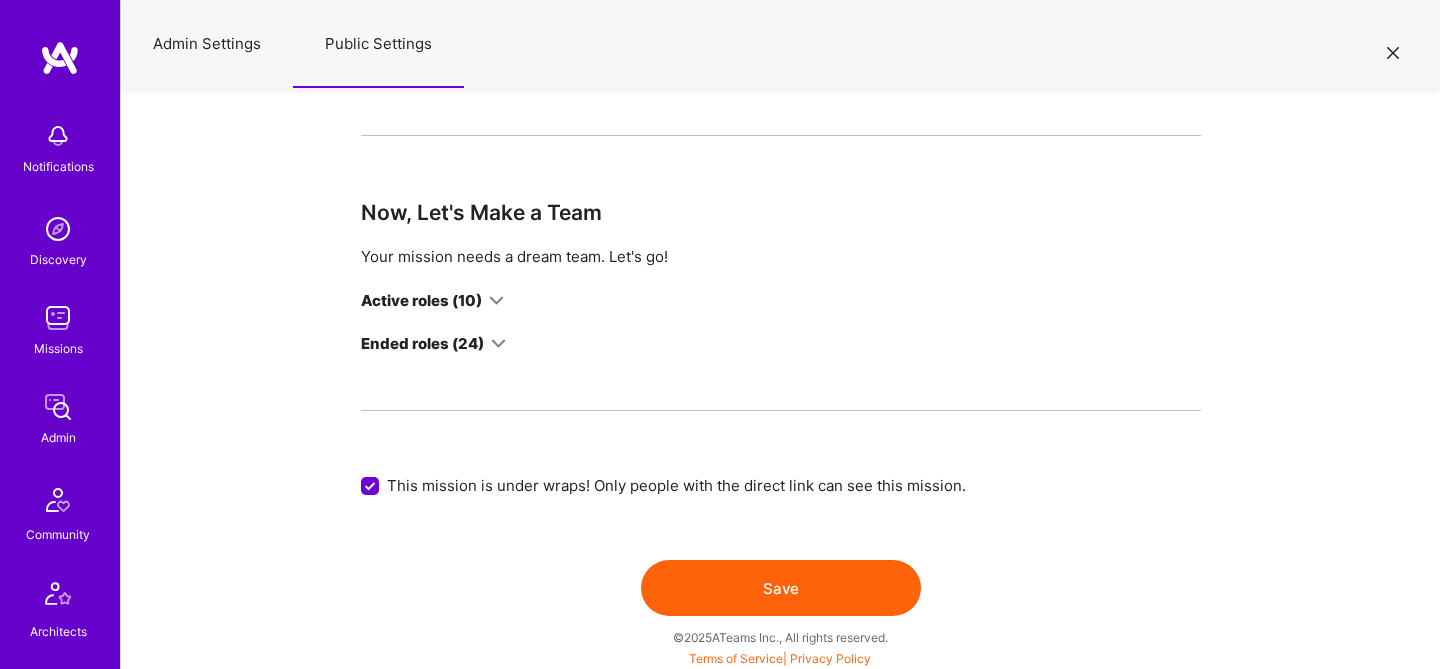 click on "Active roles (10)" at bounding box center (421, 300) 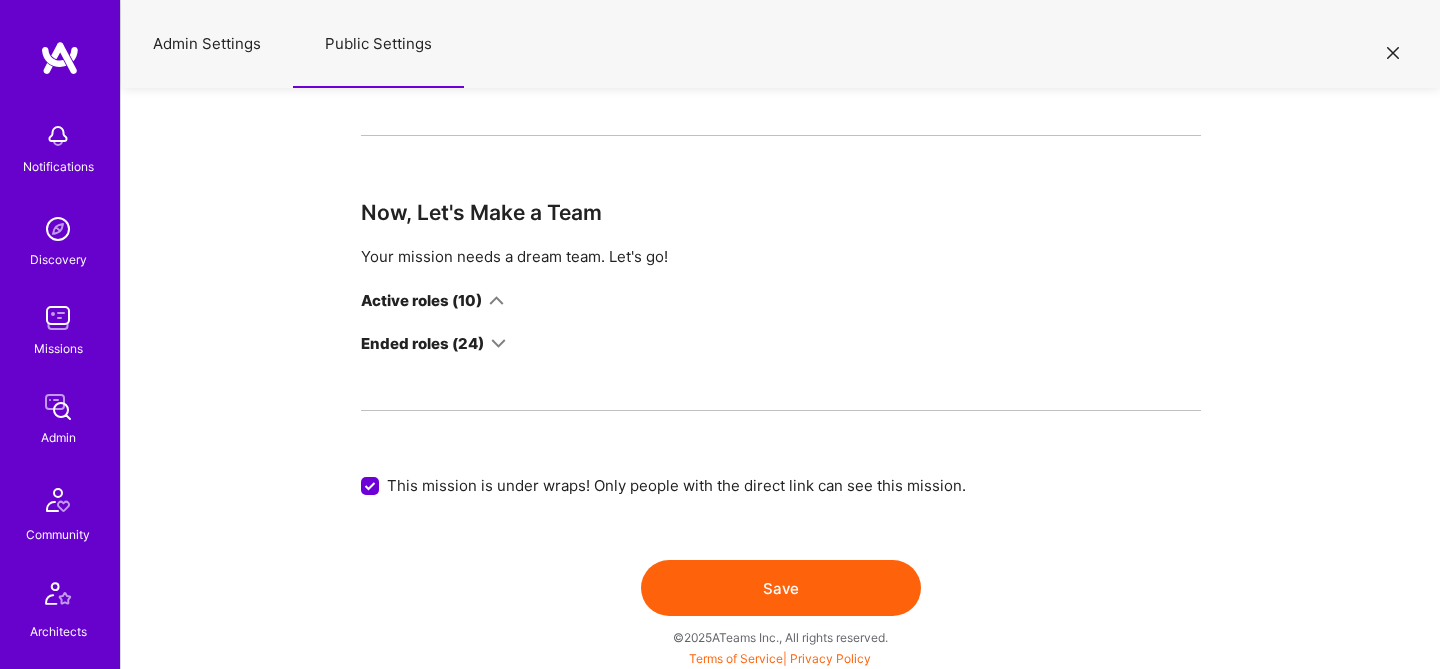 select on "All" 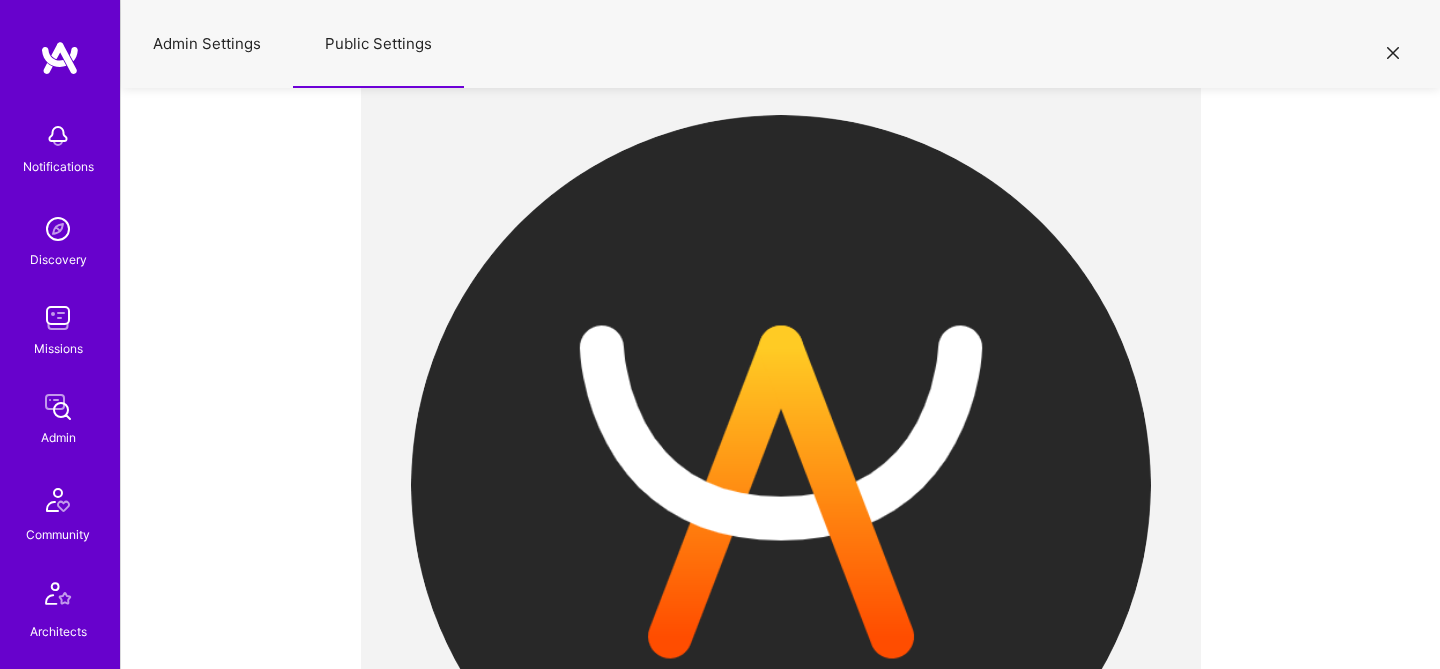 scroll, scrollTop: 0, scrollLeft: 0, axis: both 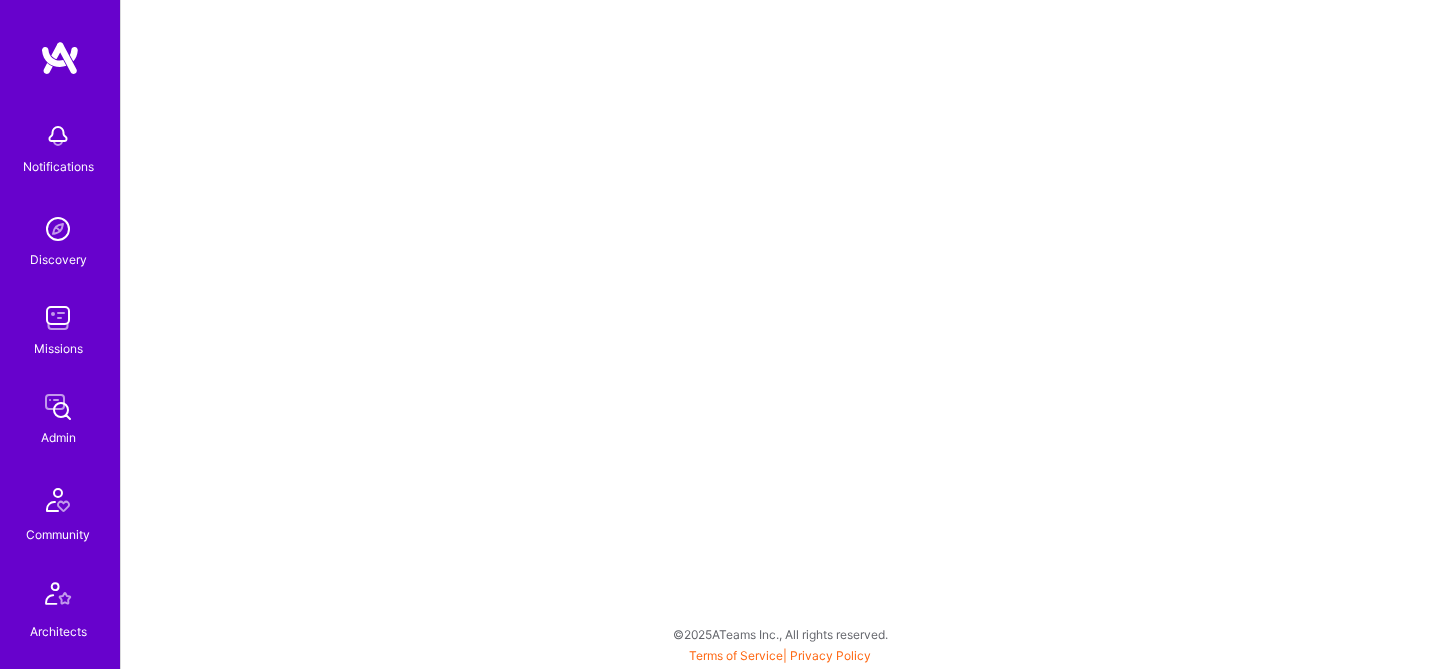 select on "Running" 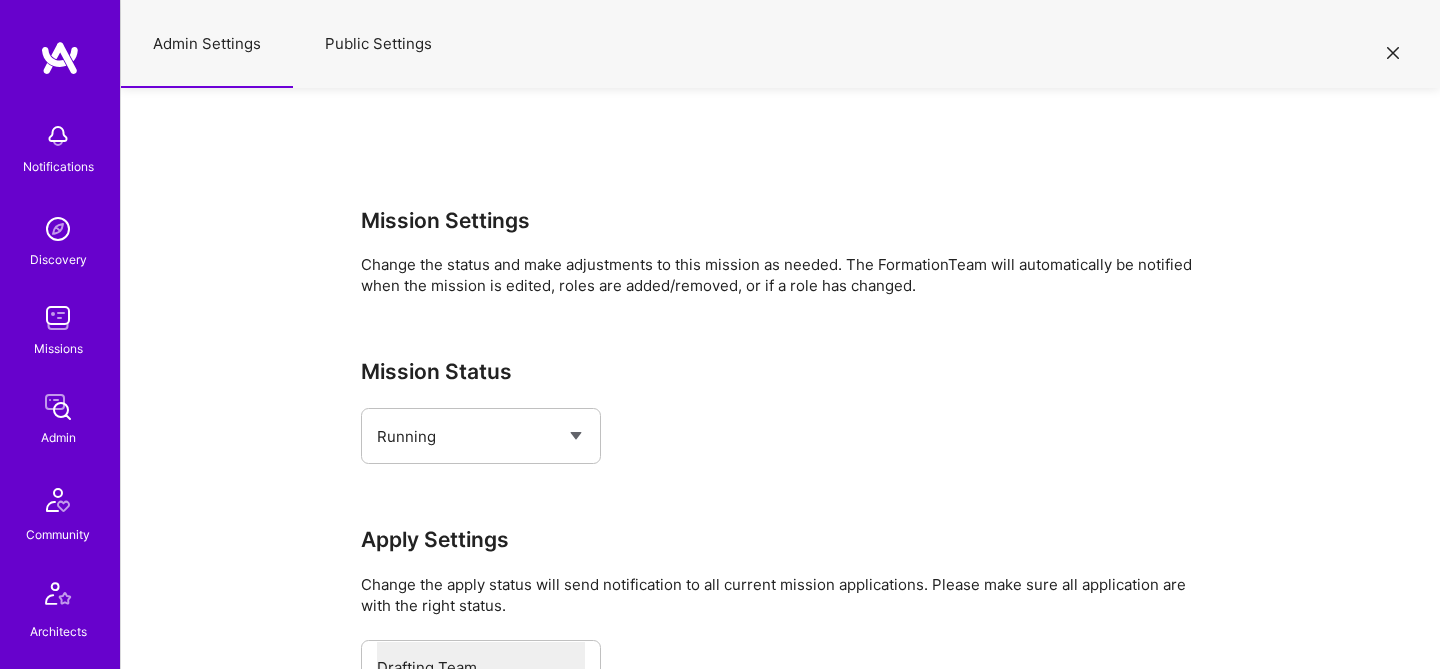 click on "Public Settings" at bounding box center (378, 44) 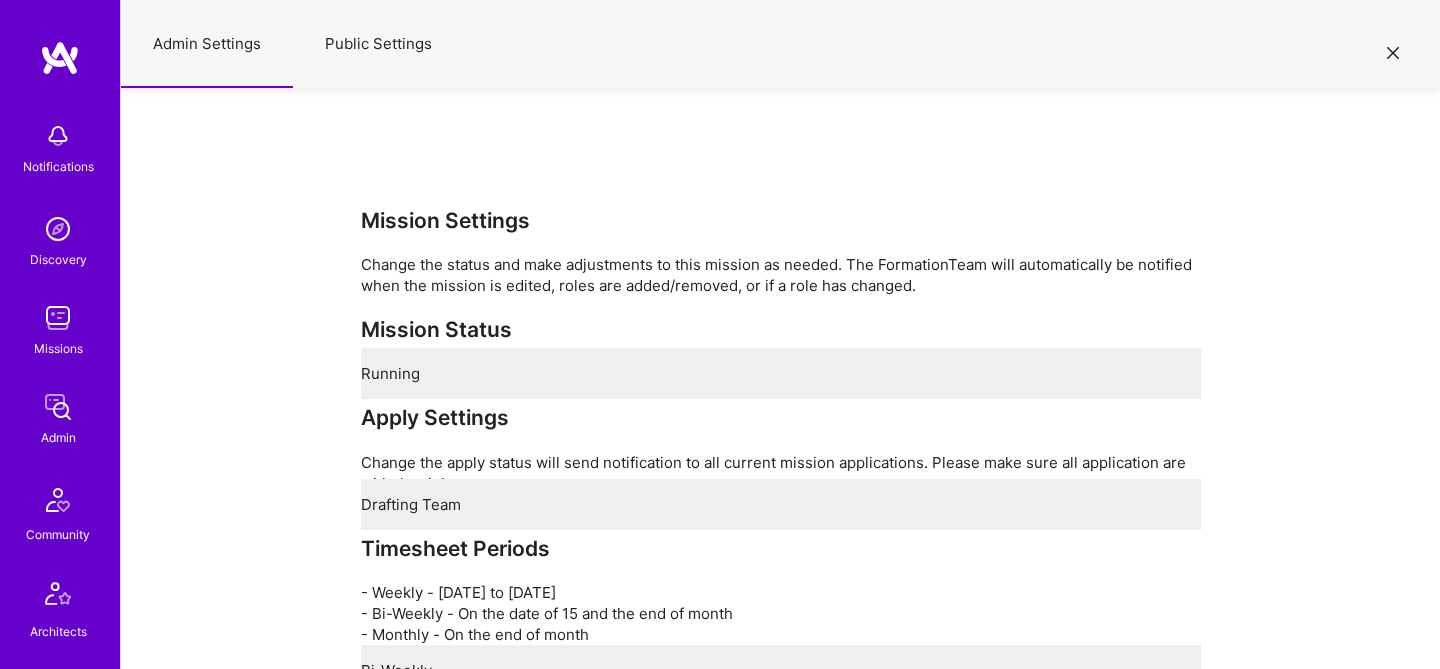 select on "OnlyAdmin" 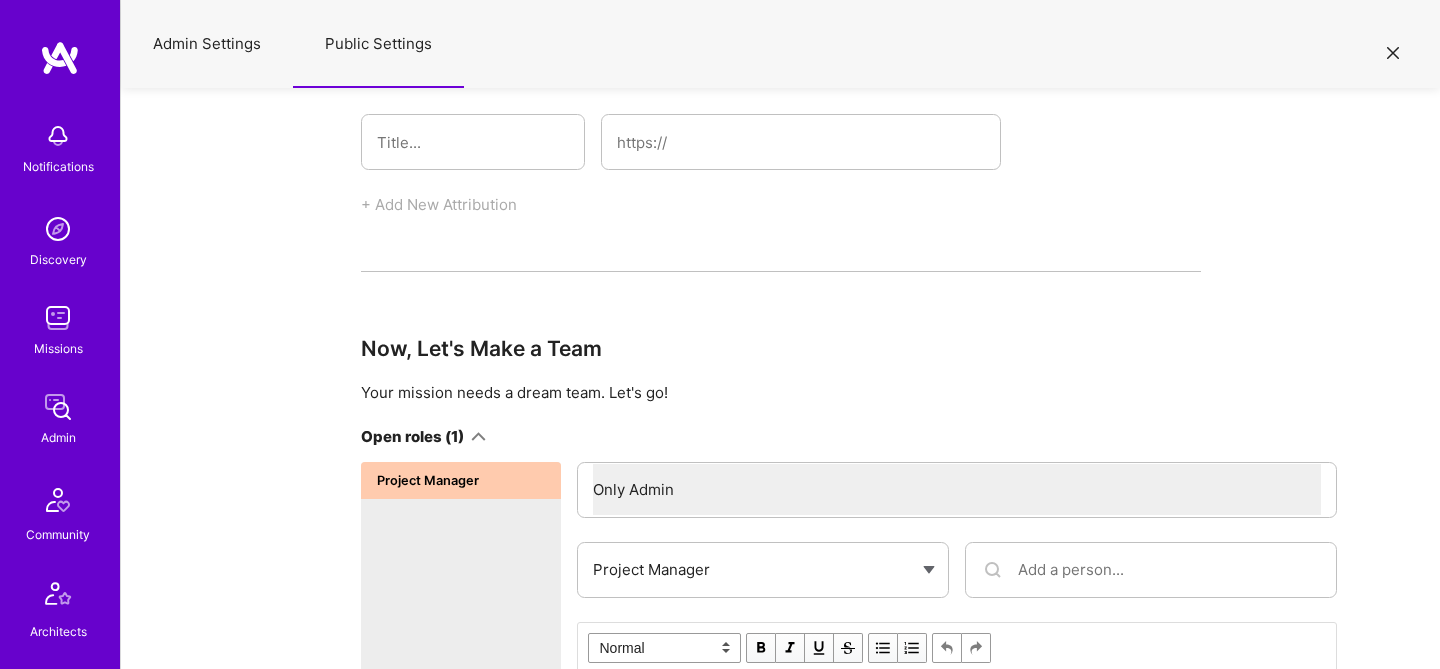 scroll, scrollTop: 3302, scrollLeft: 0, axis: vertical 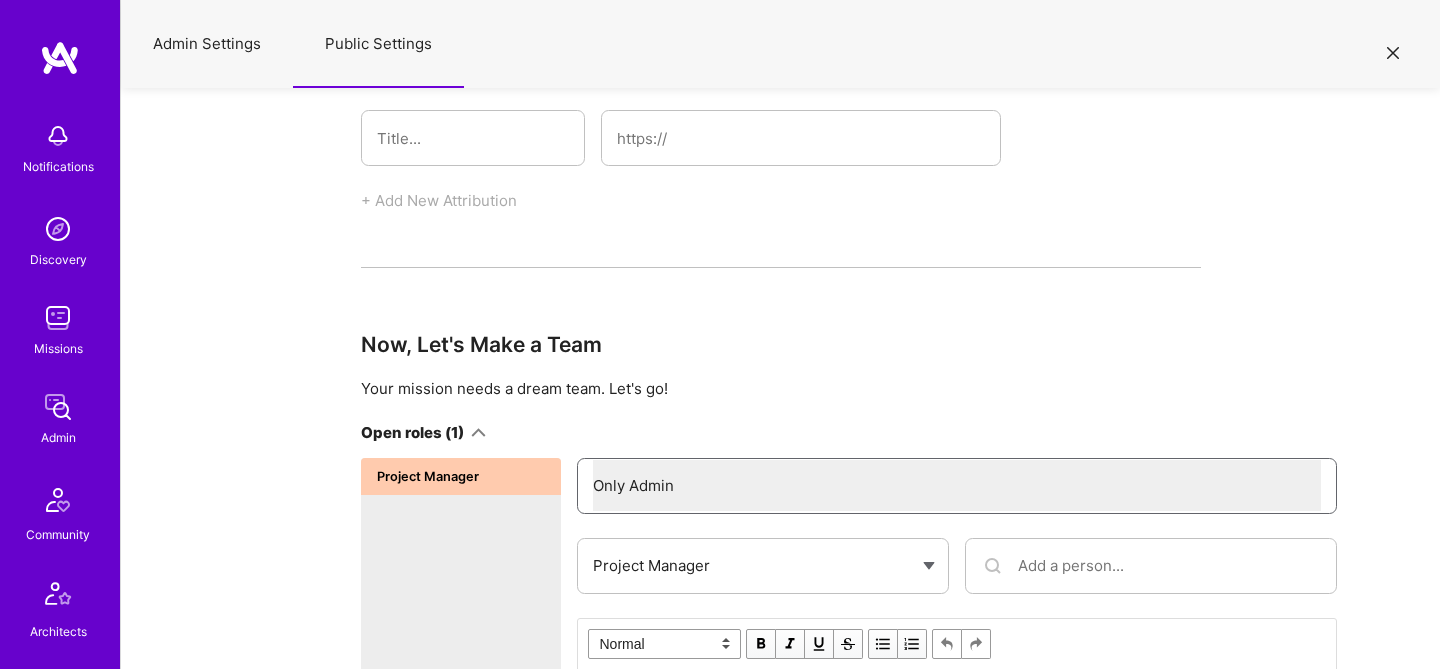 click on "Select visibility status Only Admin All" at bounding box center [957, 485] 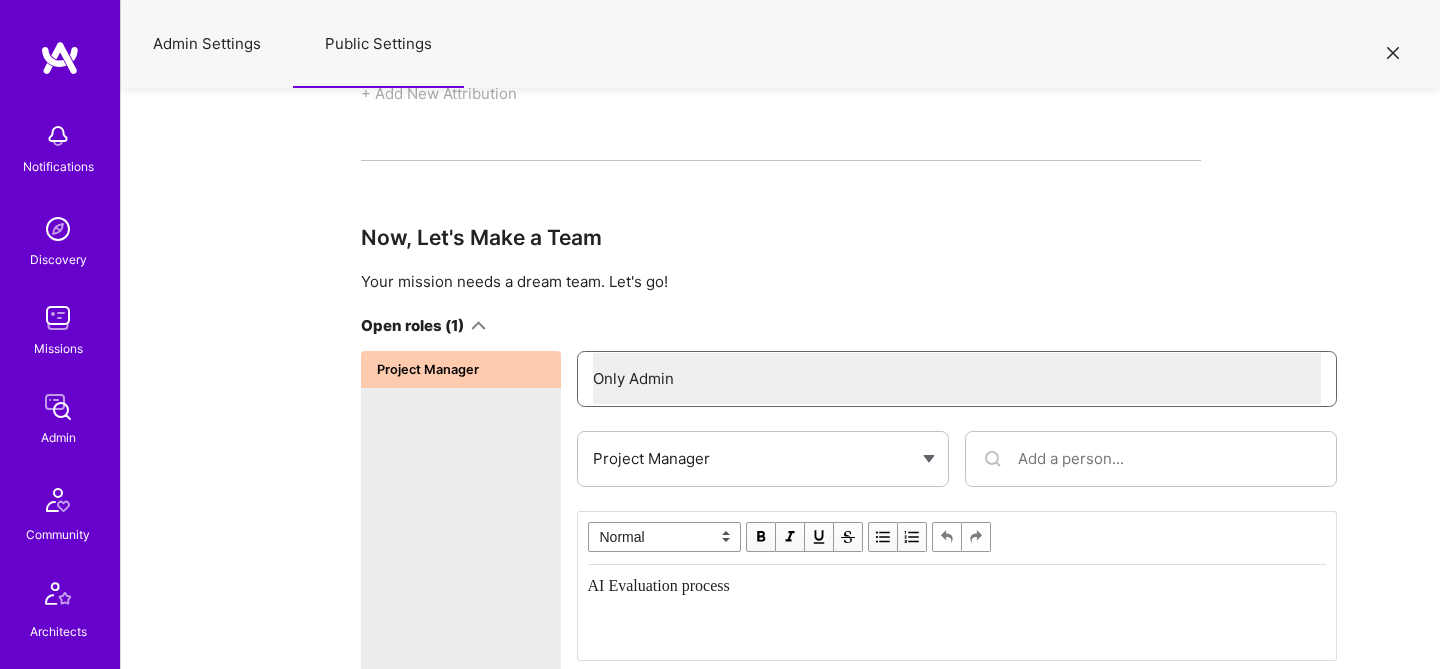 scroll, scrollTop: 3412, scrollLeft: 0, axis: vertical 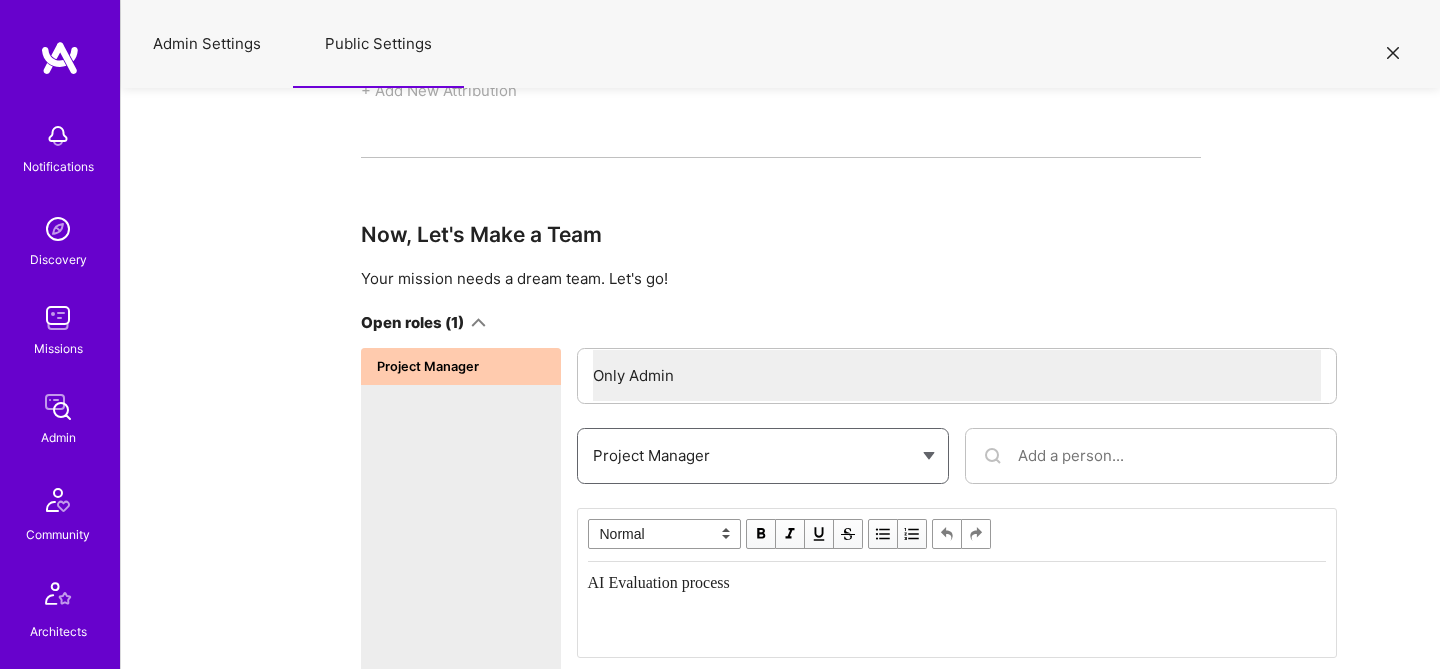 click on "Project Manager" at bounding box center (651, 455) 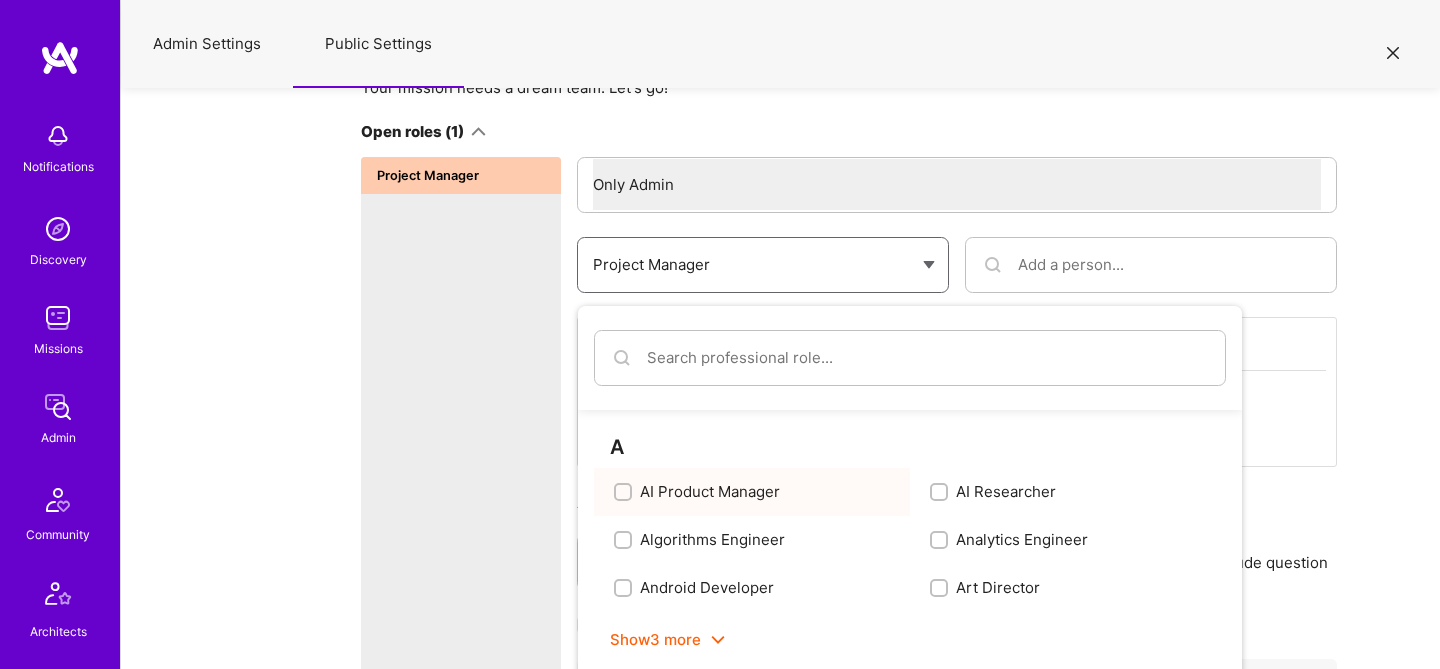 scroll, scrollTop: 3621, scrollLeft: 0, axis: vertical 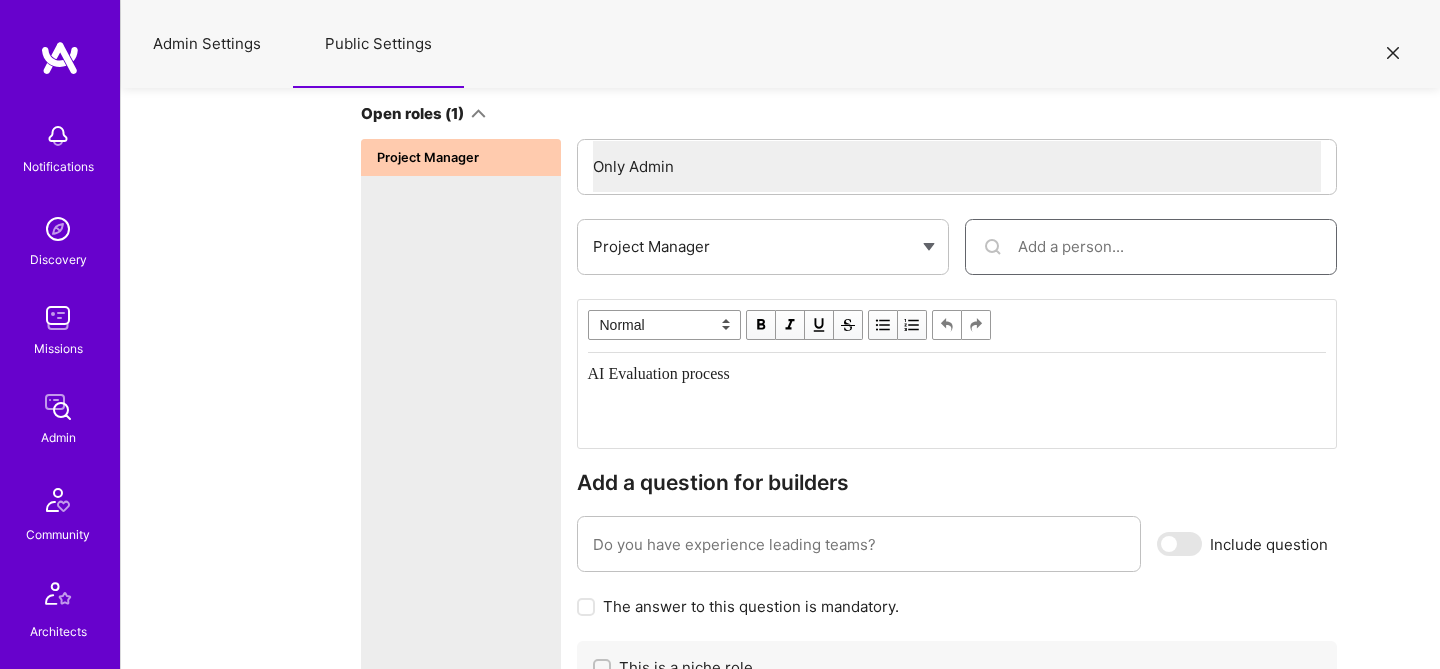 click at bounding box center (1169, 246) 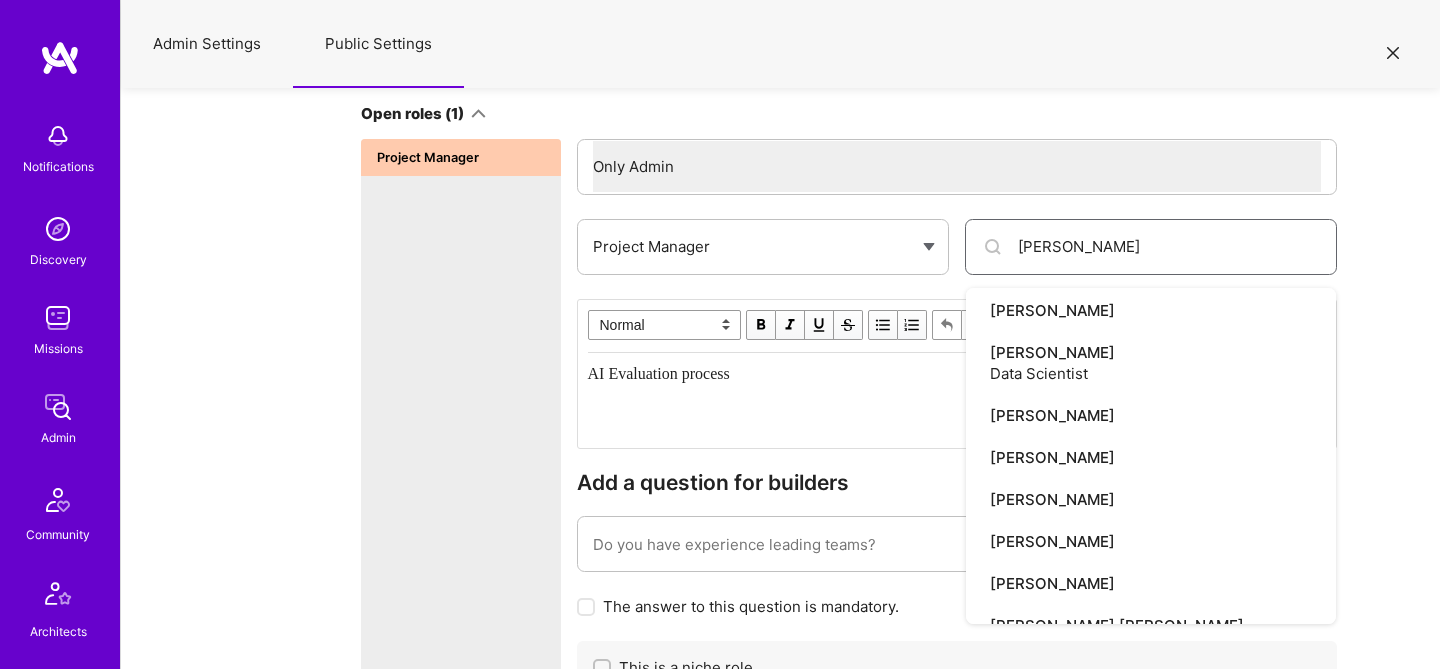 scroll, scrollTop: 0, scrollLeft: 0, axis: both 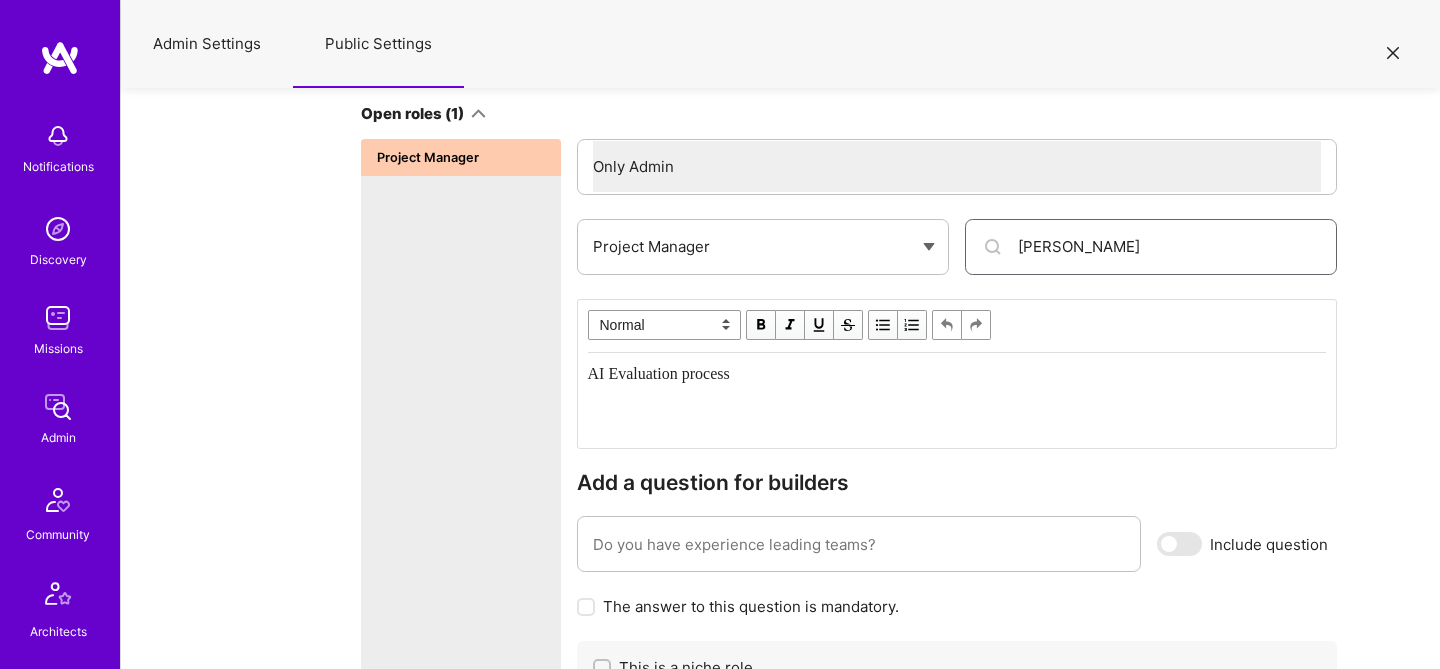 click on "pedro ne" at bounding box center (1169, 246) 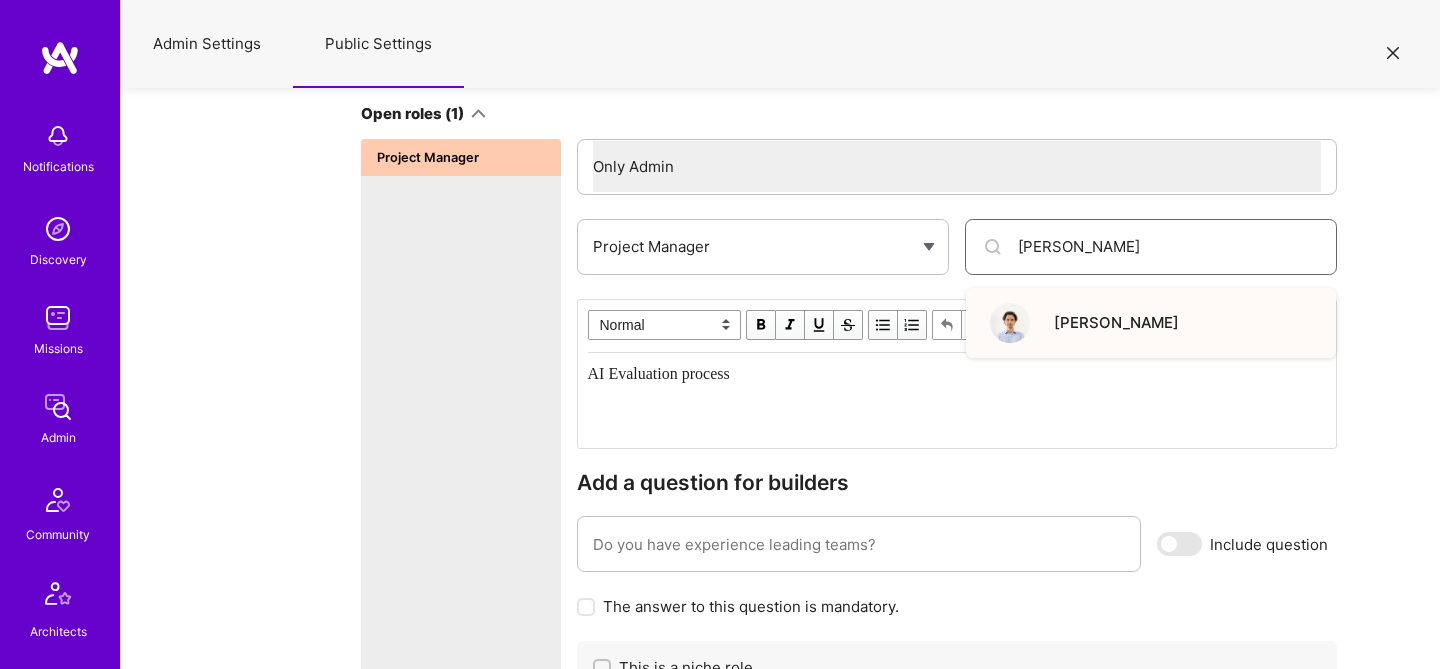 type on "Pedro Nogueira" 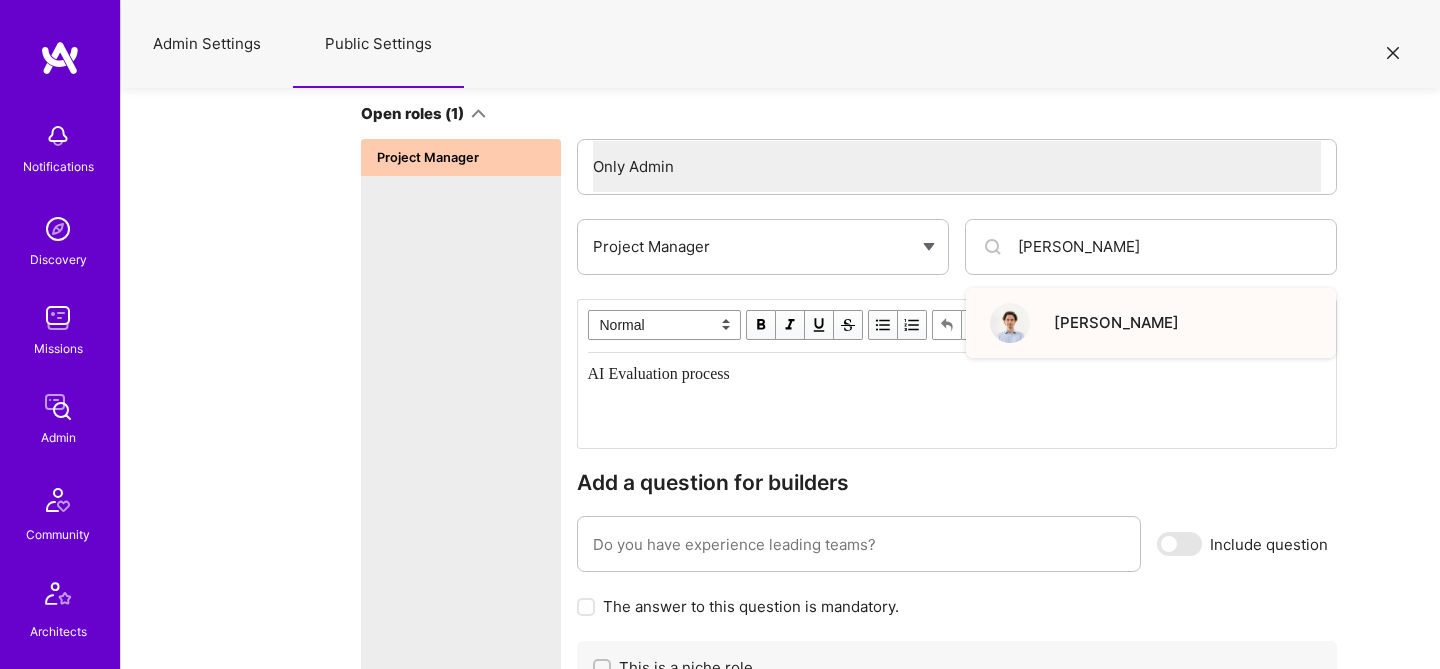 click on "Pedro Nogueira" at bounding box center [1151, 323] 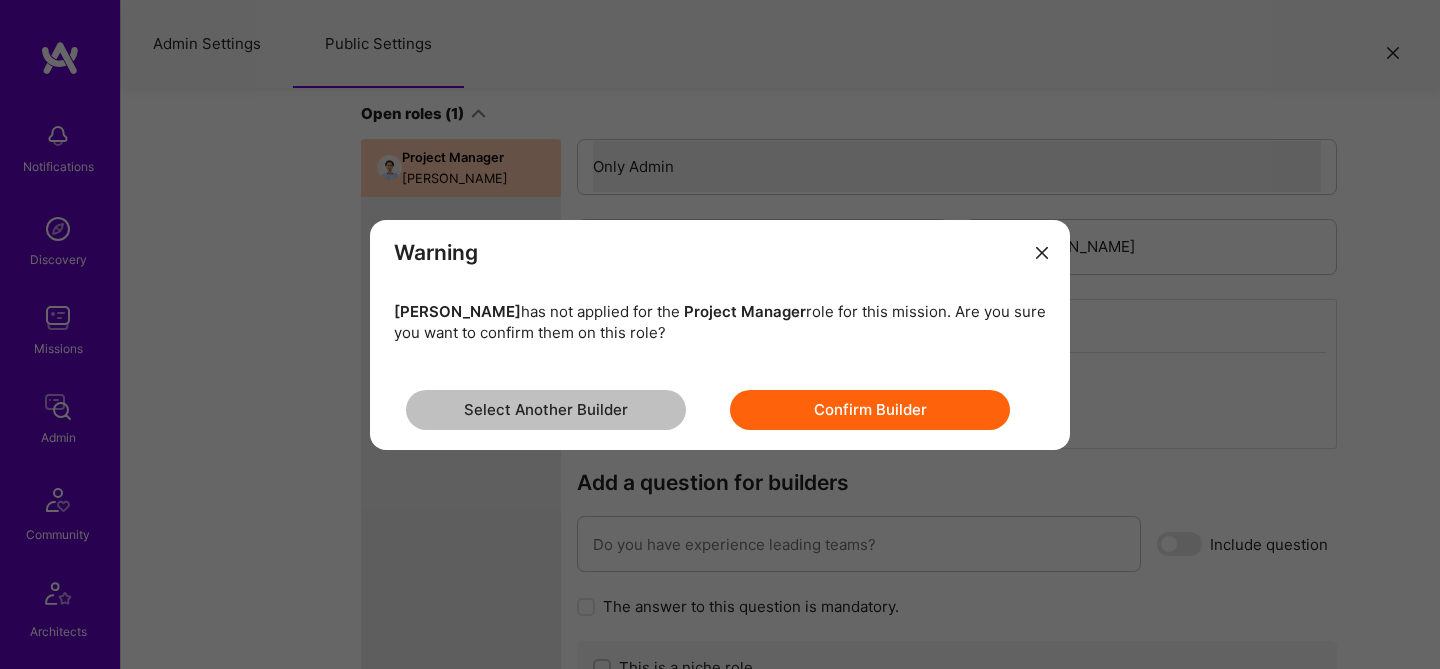 click on "Confirm Builder" at bounding box center [870, 410] 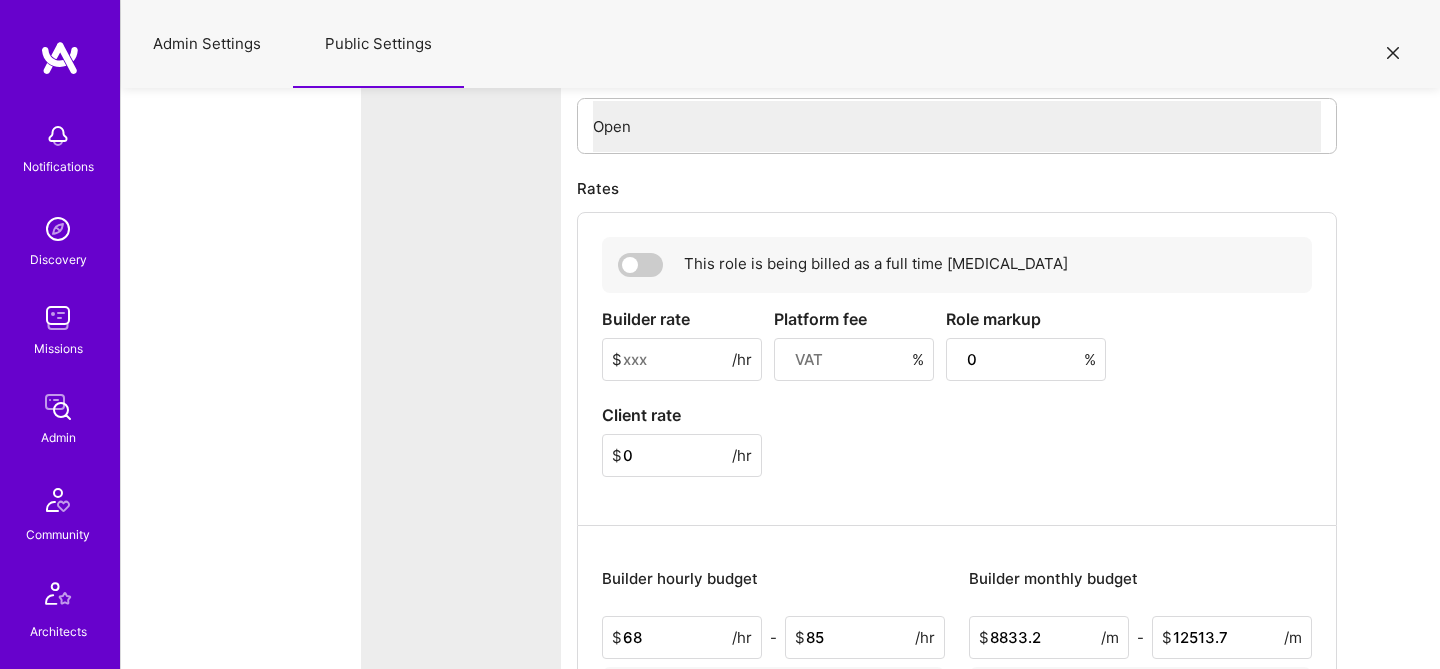 scroll, scrollTop: 4274, scrollLeft: 0, axis: vertical 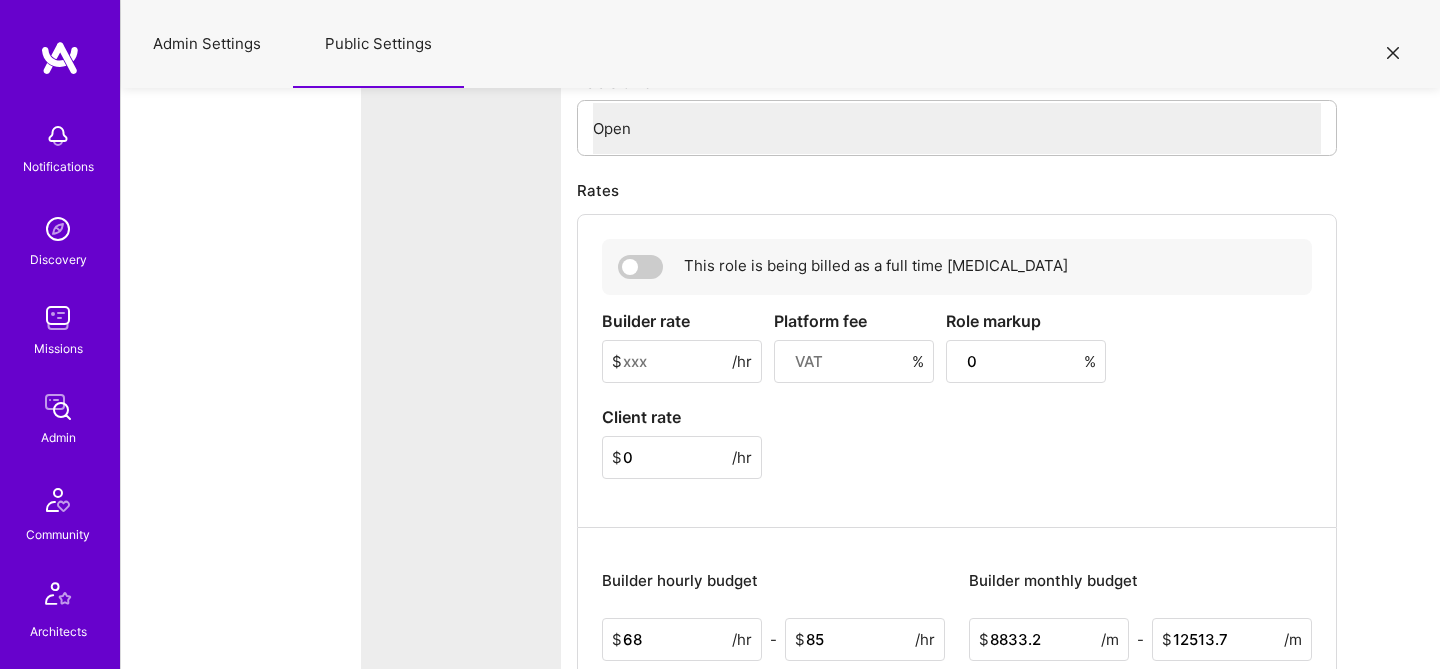 click at bounding box center [682, 361] 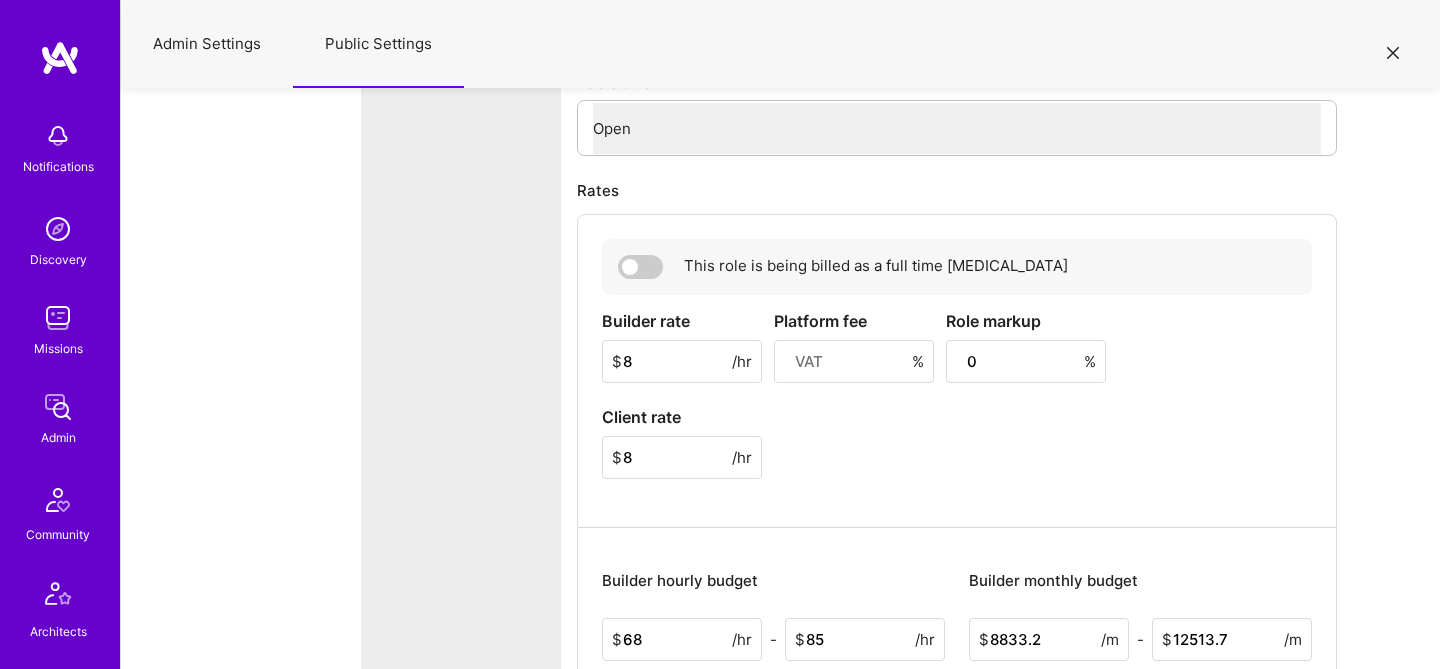 type on "85" 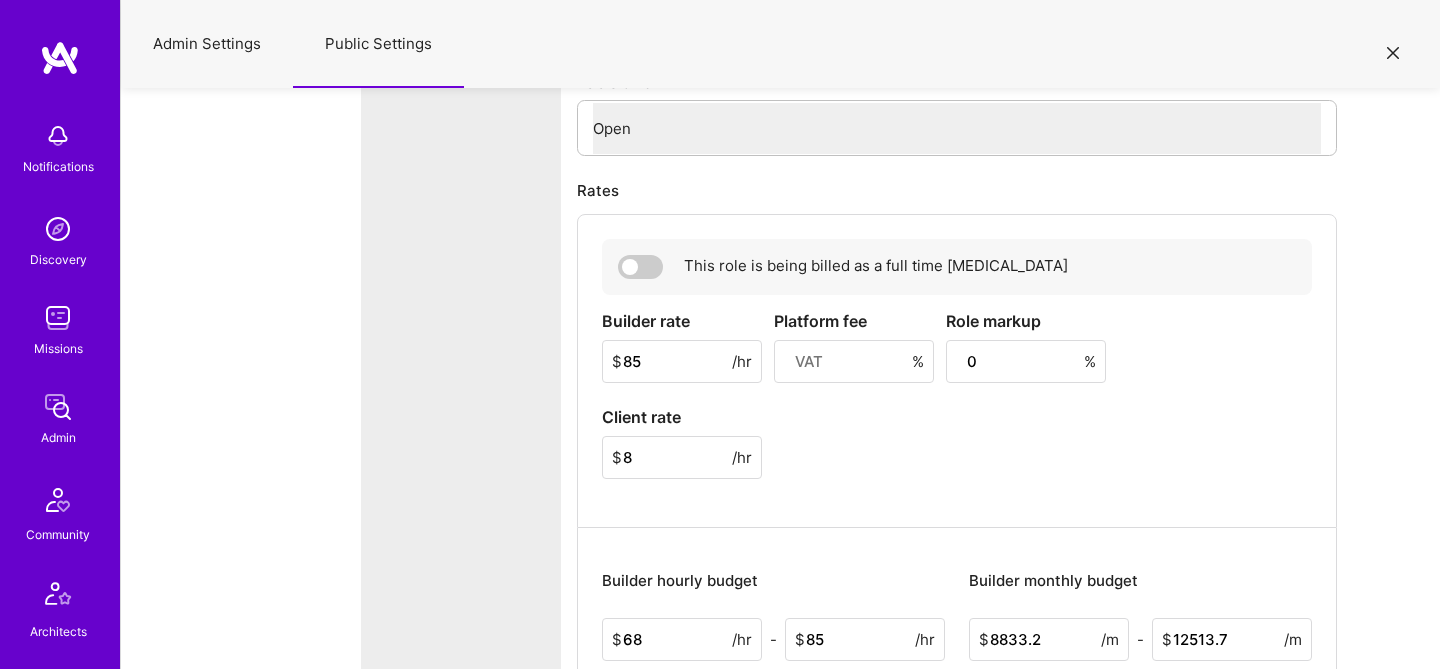 type on "85" 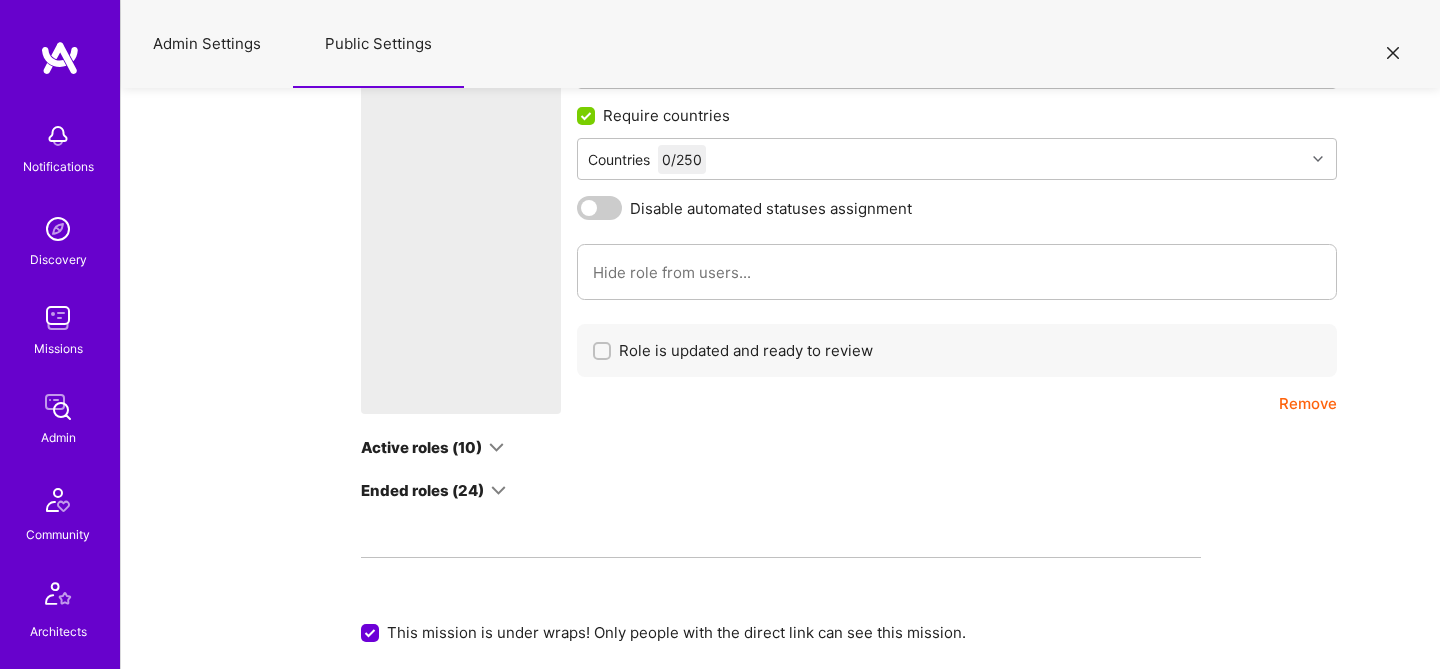 scroll, scrollTop: 5625, scrollLeft: 0, axis: vertical 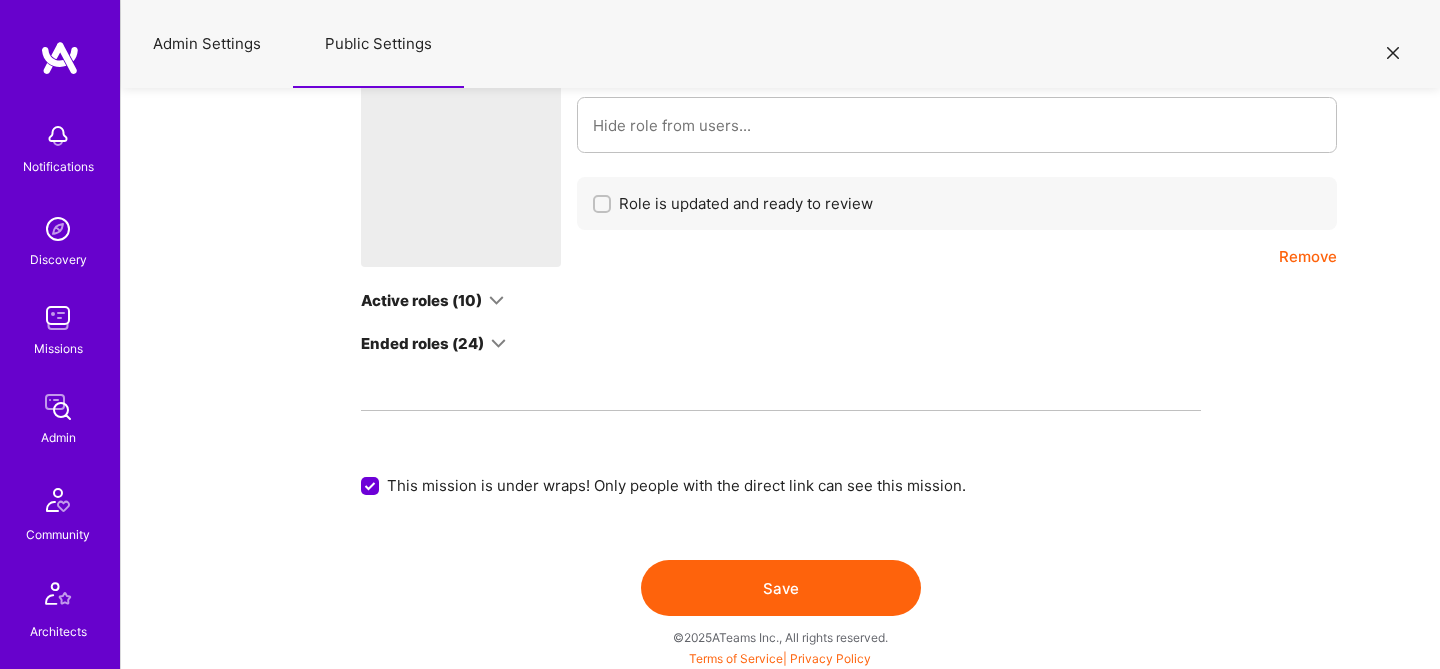 type on "85" 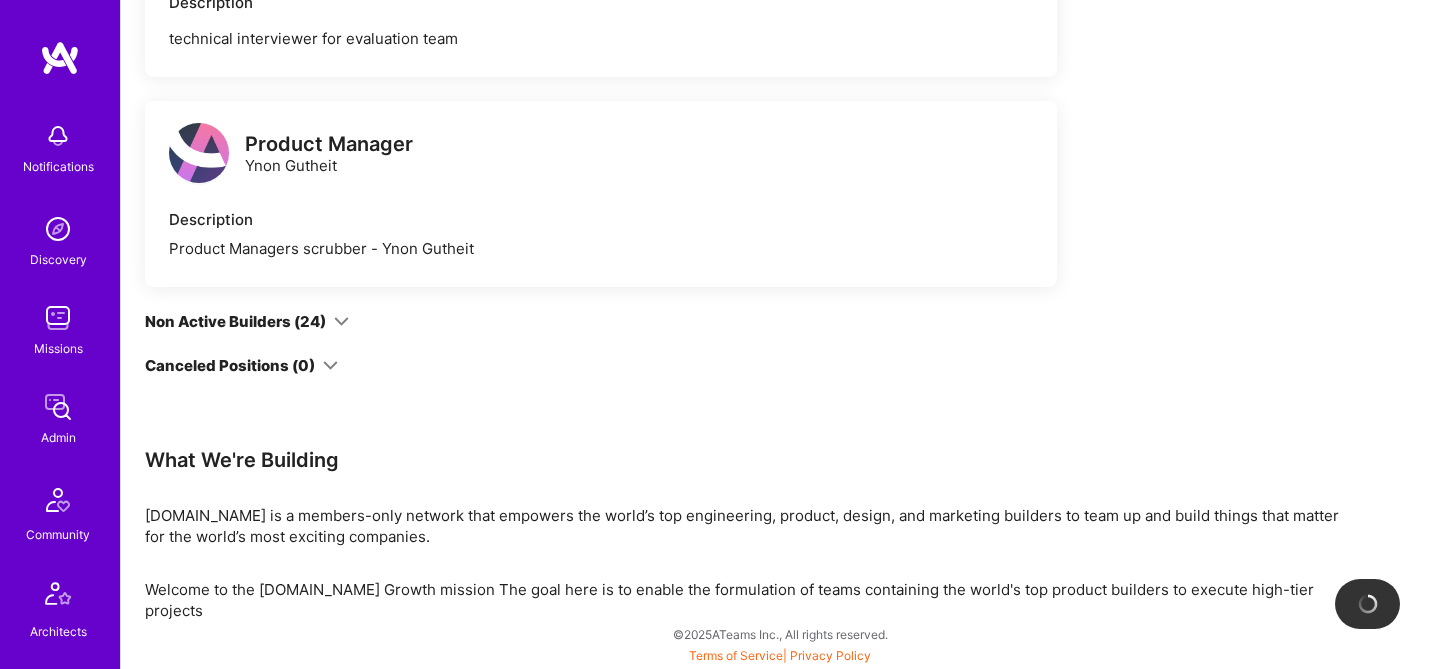 scroll, scrollTop: 0, scrollLeft: 0, axis: both 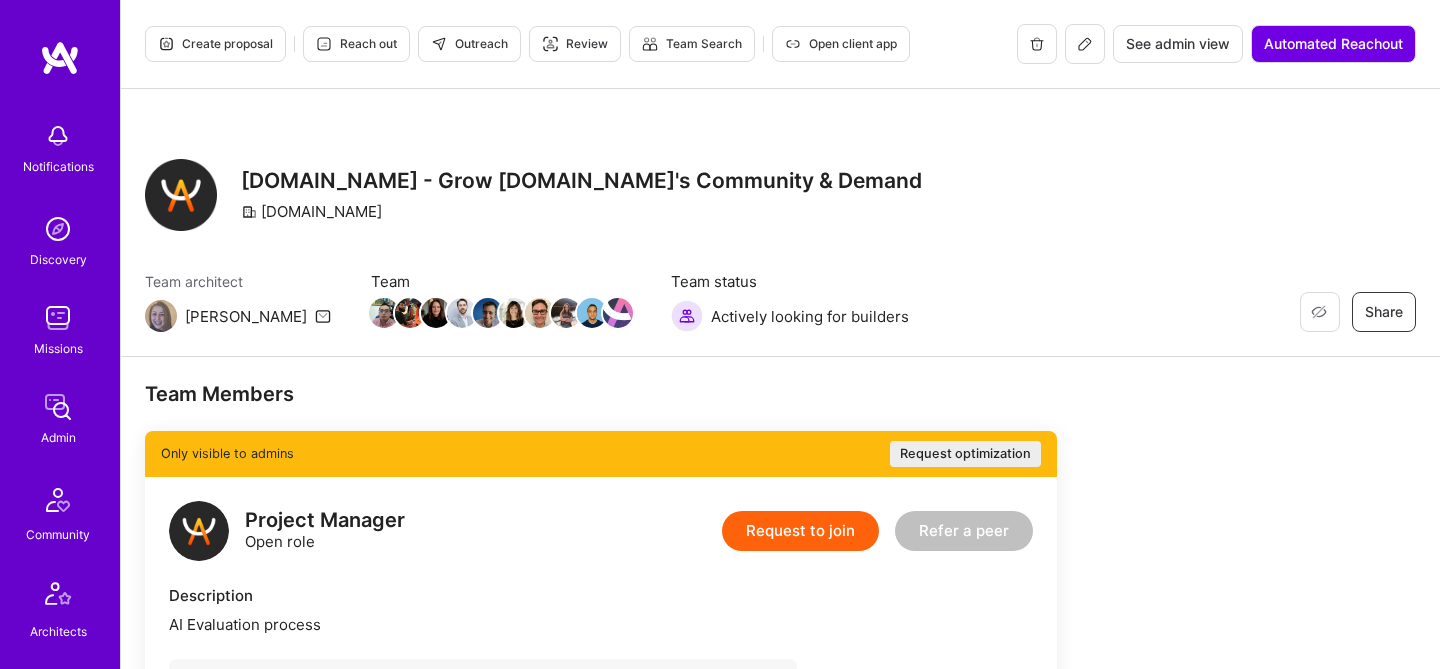 click 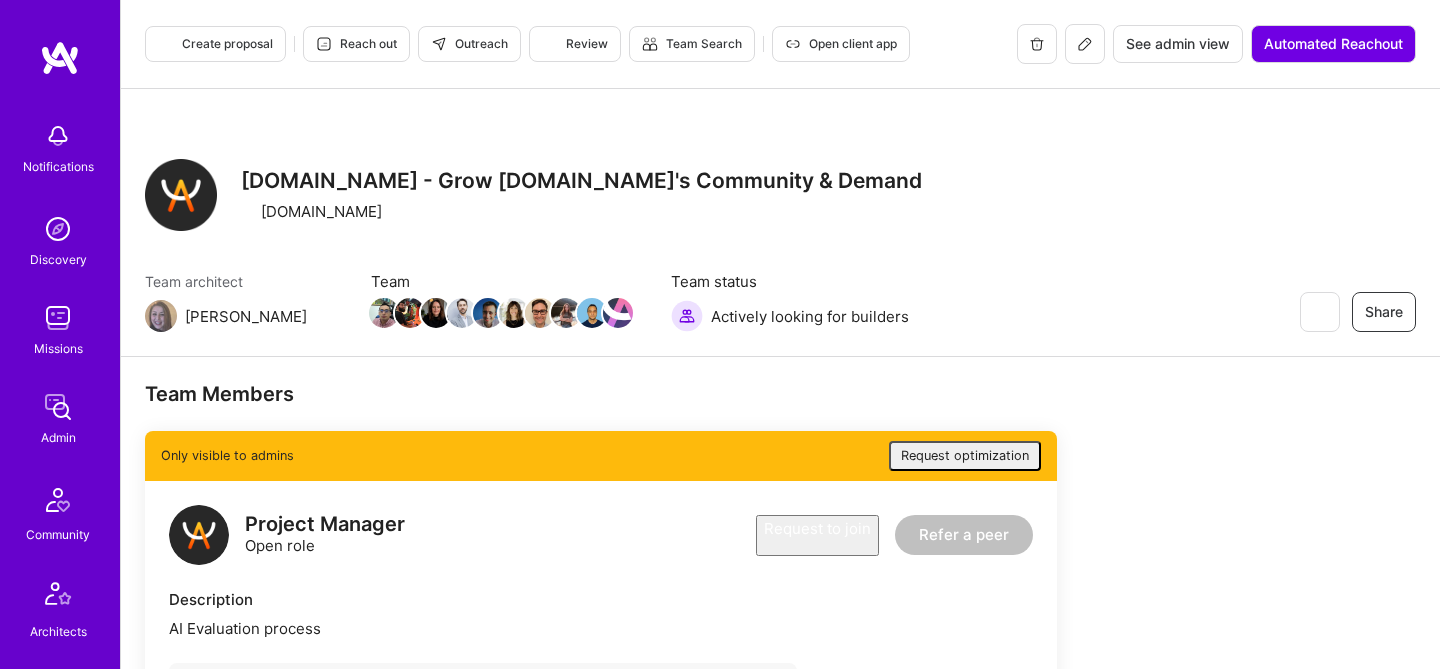 select on "Running" 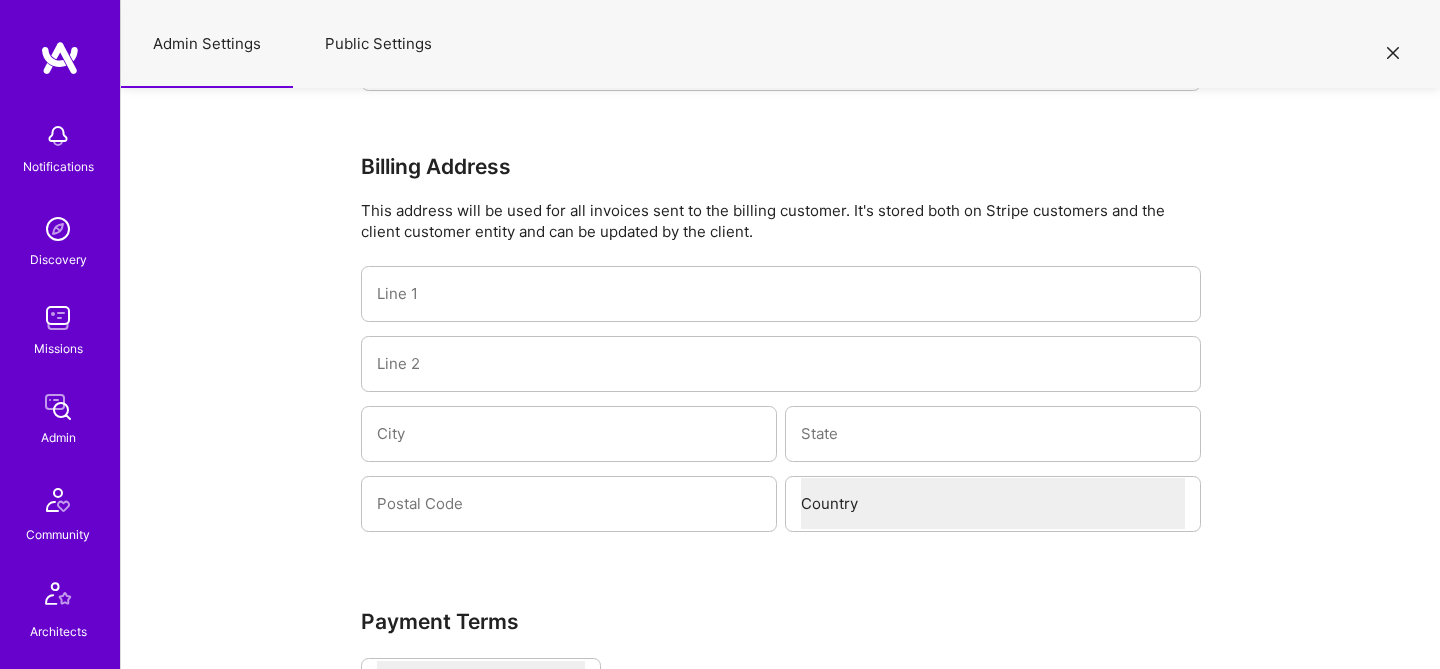 scroll, scrollTop: 1953, scrollLeft: 0, axis: vertical 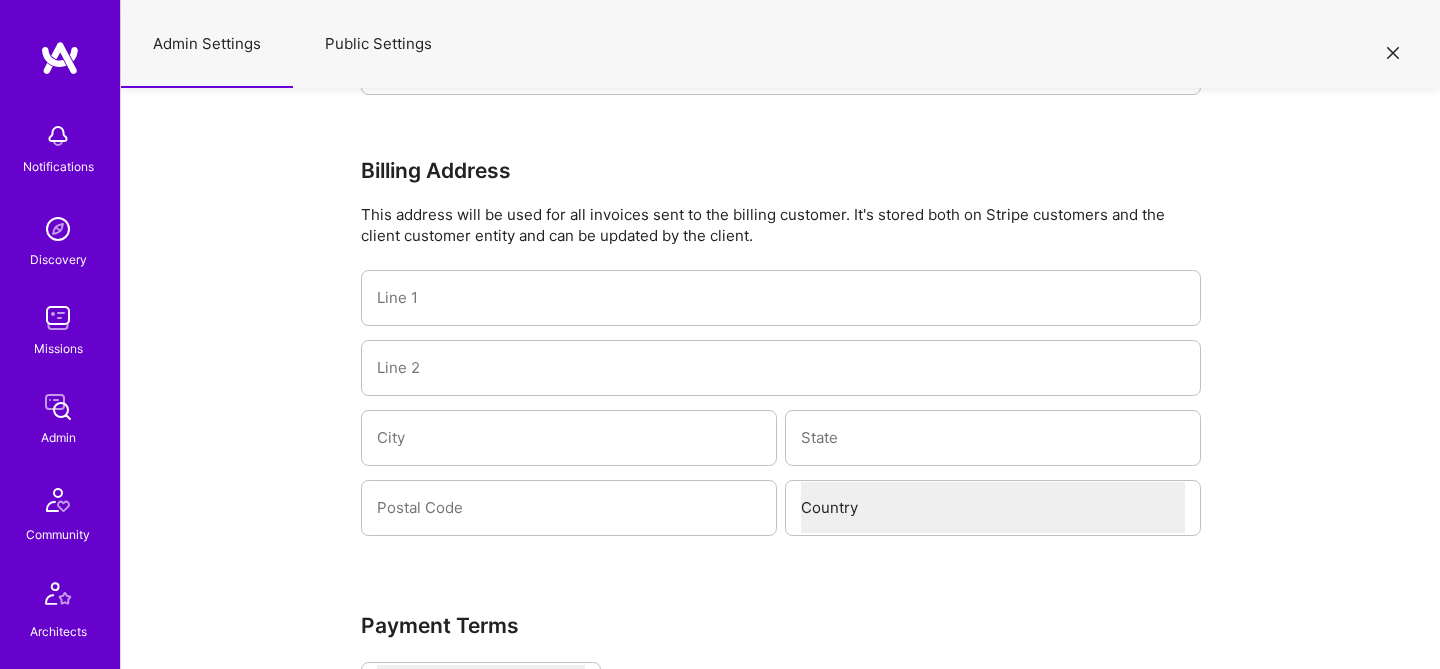 click on "Public Settings" at bounding box center [378, 44] 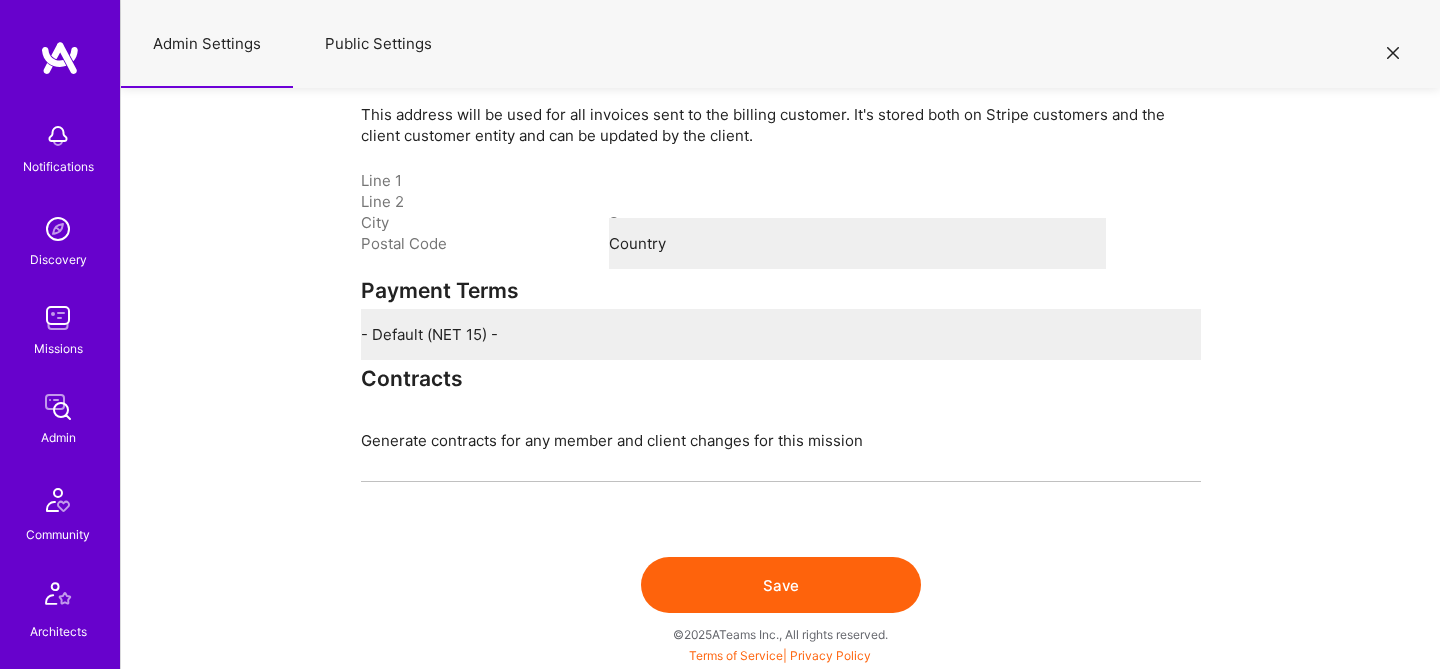 select on "OnlyAdmin" 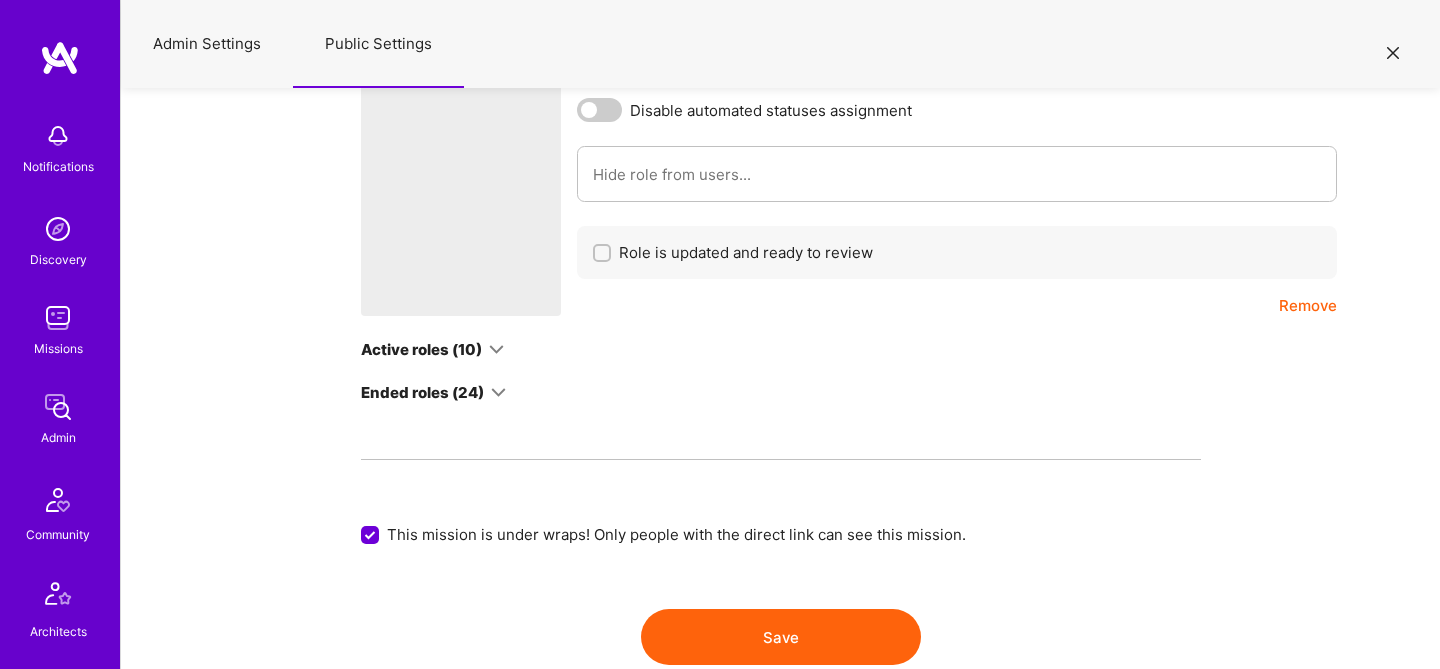 scroll, scrollTop: 5625, scrollLeft: 0, axis: vertical 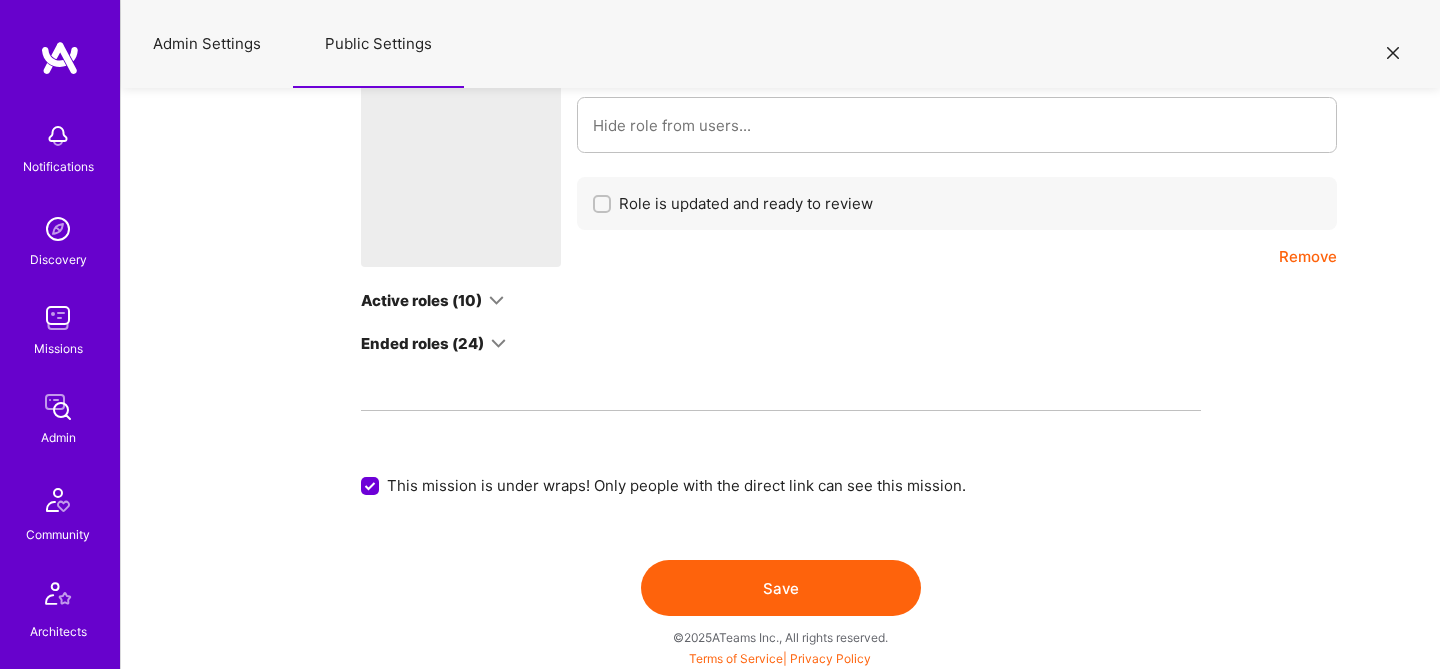 click on "Now, Let's Make a Team Your mission needs a dream team. Let's go! Open roles (1) Project Manager Select visibility status Only Admin All Project Manager Normal Heading Large Heading Medium Heading Small Normal AI Evaluation process Add a question for builders Include question The answer to this question is mandatory. This is a niche role Role Status * Select Role Status Open Canceled Active ScheduledToEnd Ended Rates This role is being billed as a full time retainer $ Builder rate 85 /hr Platform fee % Role markup 0 % $ Client rate 85 /hr Builder hourly budget $ 68 /hr - $ 85 /hr Company's budget is $ 68   -   85 Require hourly rate on application Show client’s hourly budget Builder monthly budget $ 8833.2 /m - $ 12513.7 /m   Company's budget is $ 8833.2   -   12513.7 Require monthly rate on application Show client’s monthly budget Aug 3 5 hrs/wk Working hours timezone Start Time  -  End Time Hours overlap Add required skills... Artificial Intelligence (AI) Add preferred skills... Require countries 0  /" at bounding box center [781, -819] 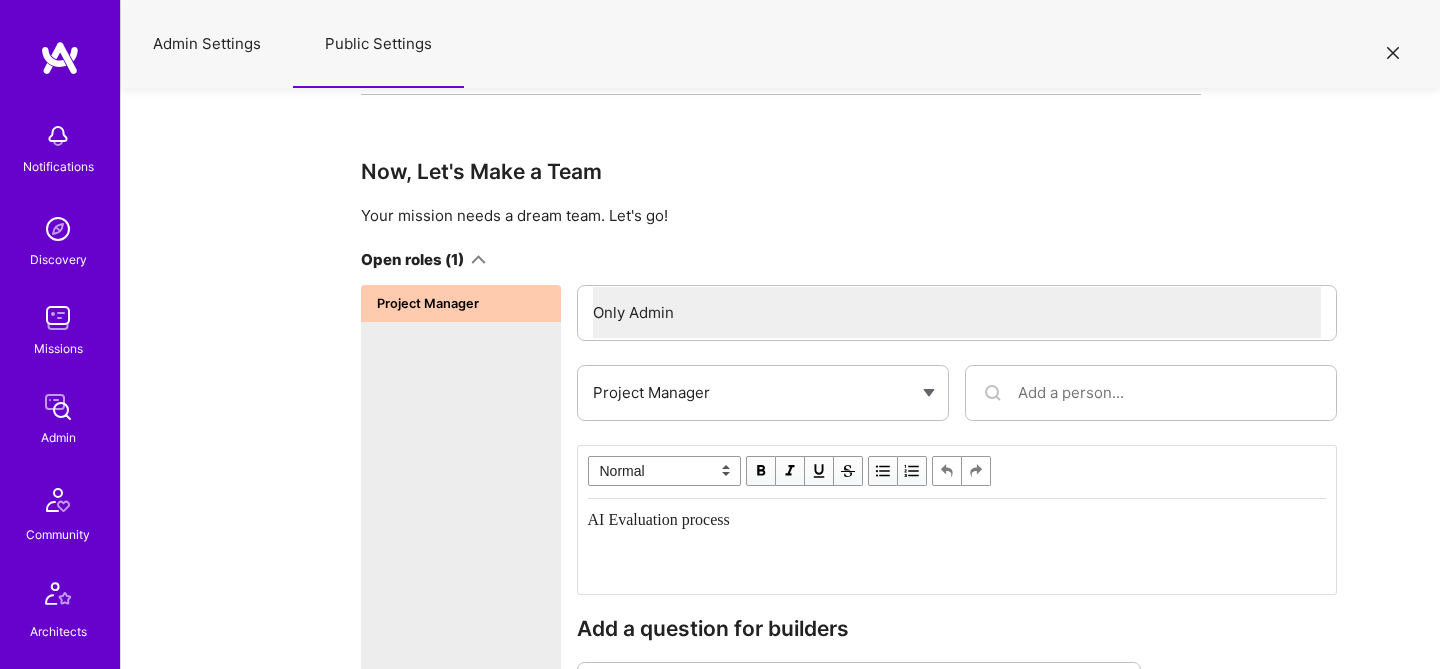 scroll, scrollTop: 3504, scrollLeft: 0, axis: vertical 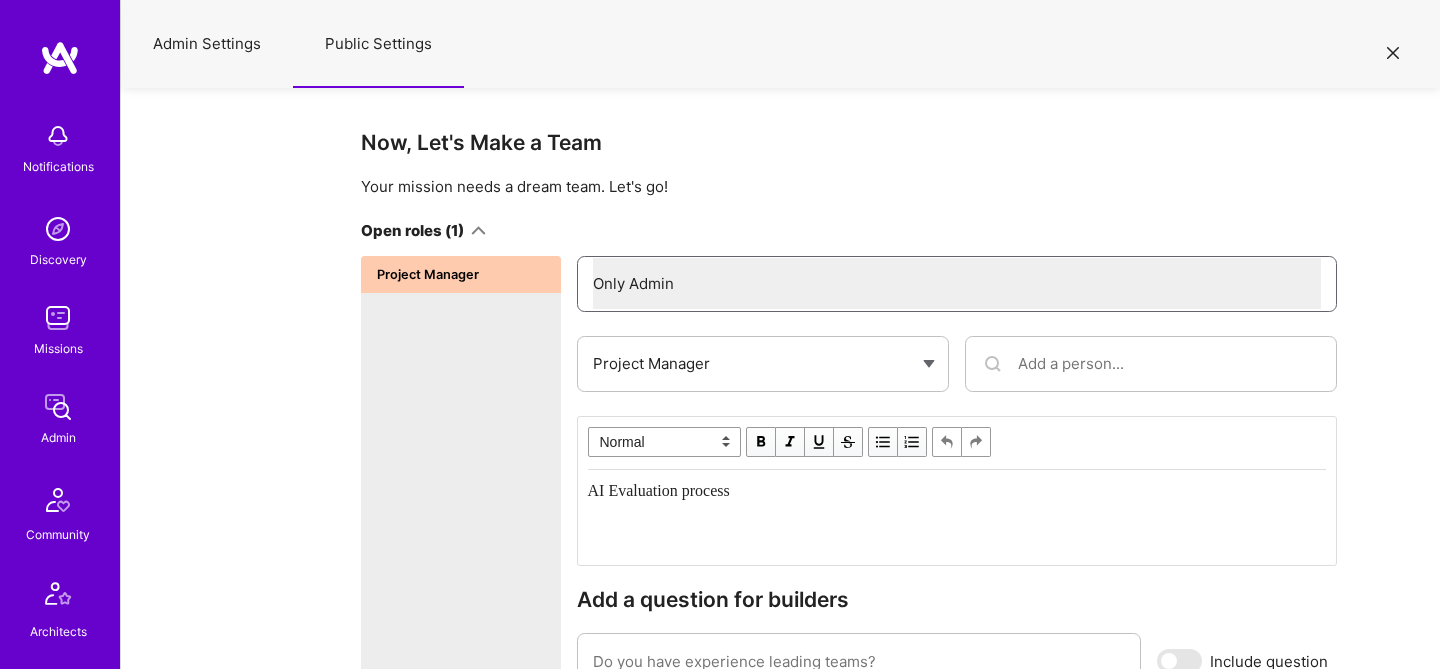 click on "Select visibility status Only Admin All" at bounding box center (957, 283) 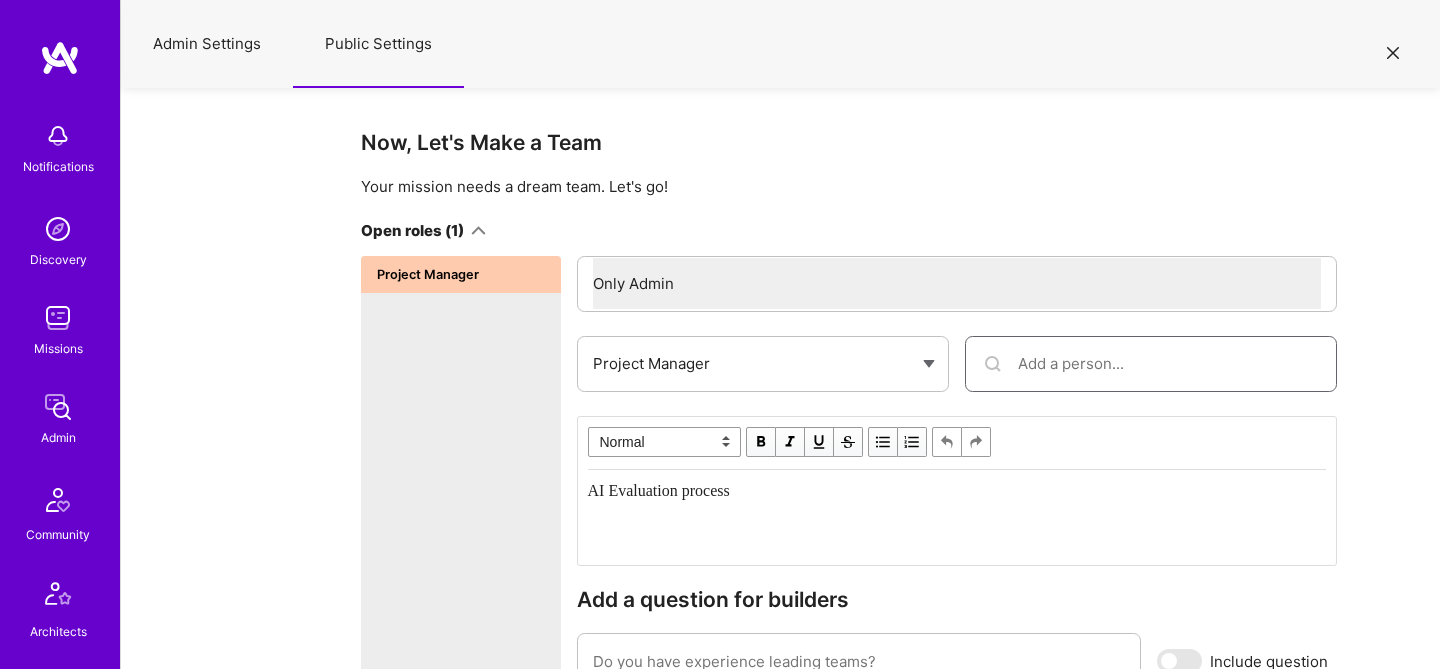 click at bounding box center [1169, 363] 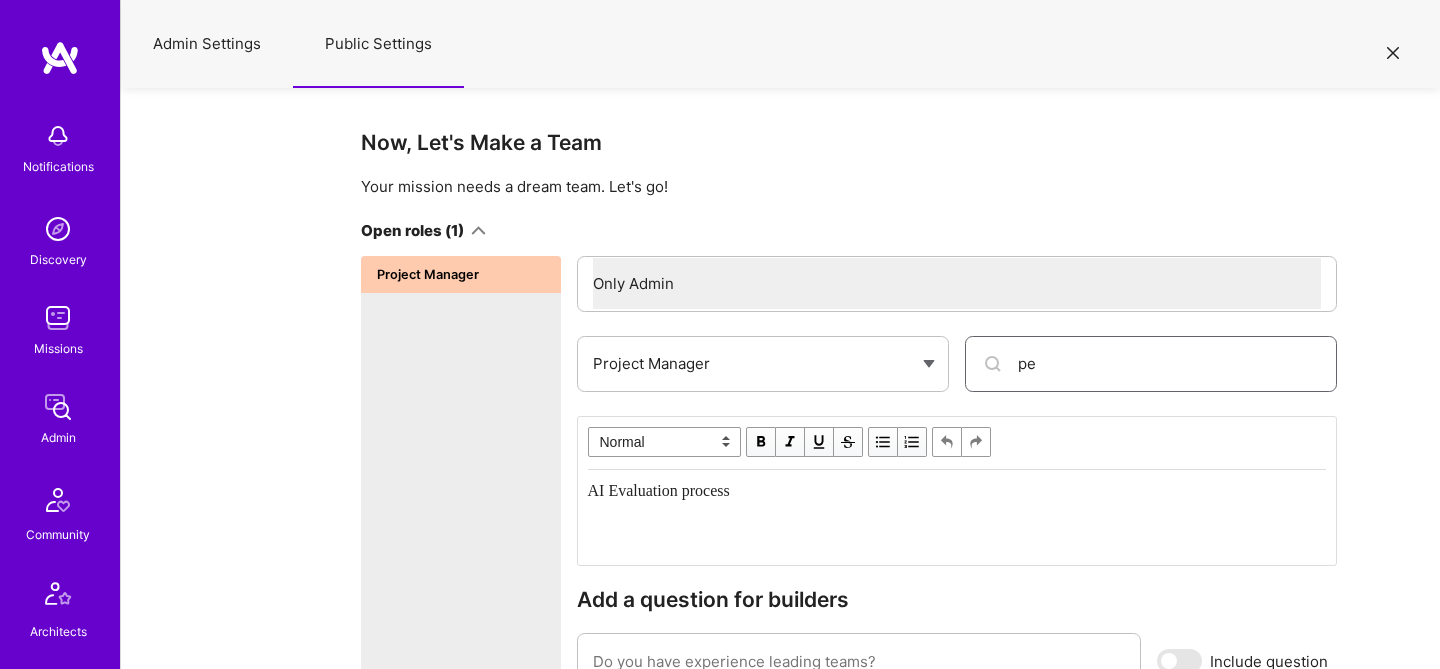 type on "p" 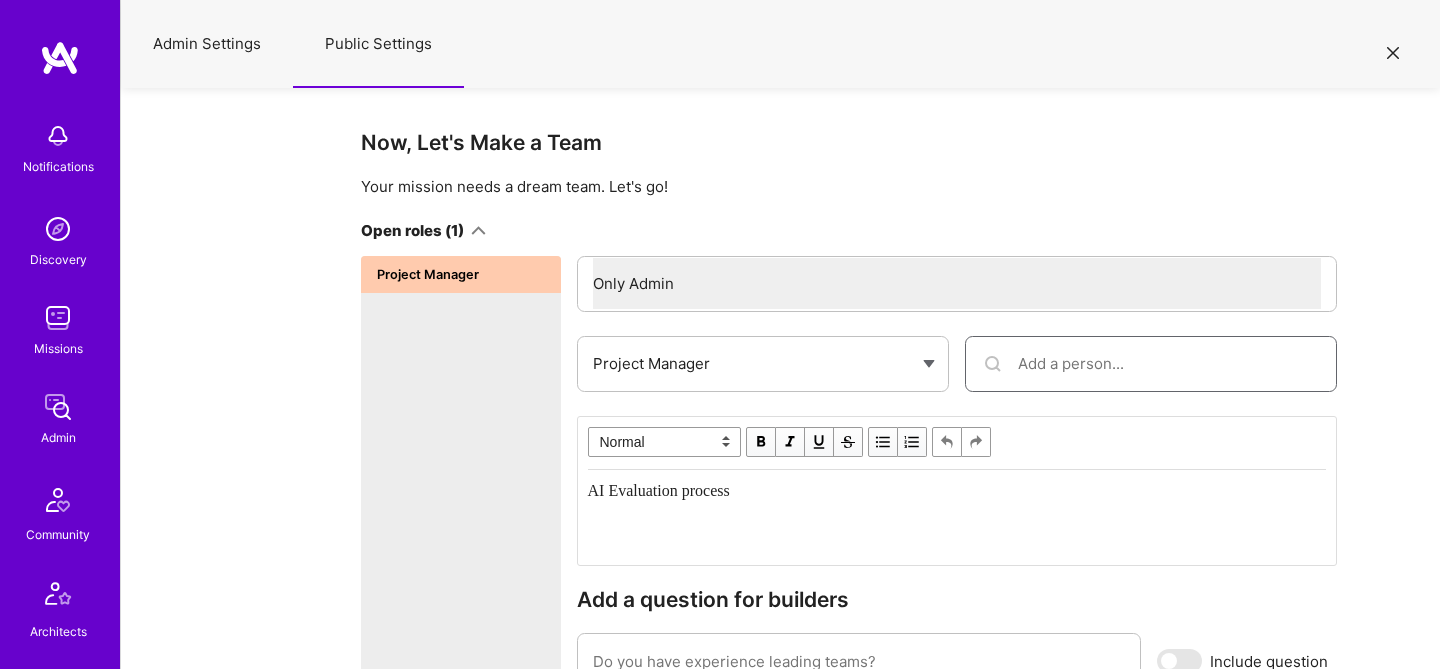 paste on "Pedro Nogueira" 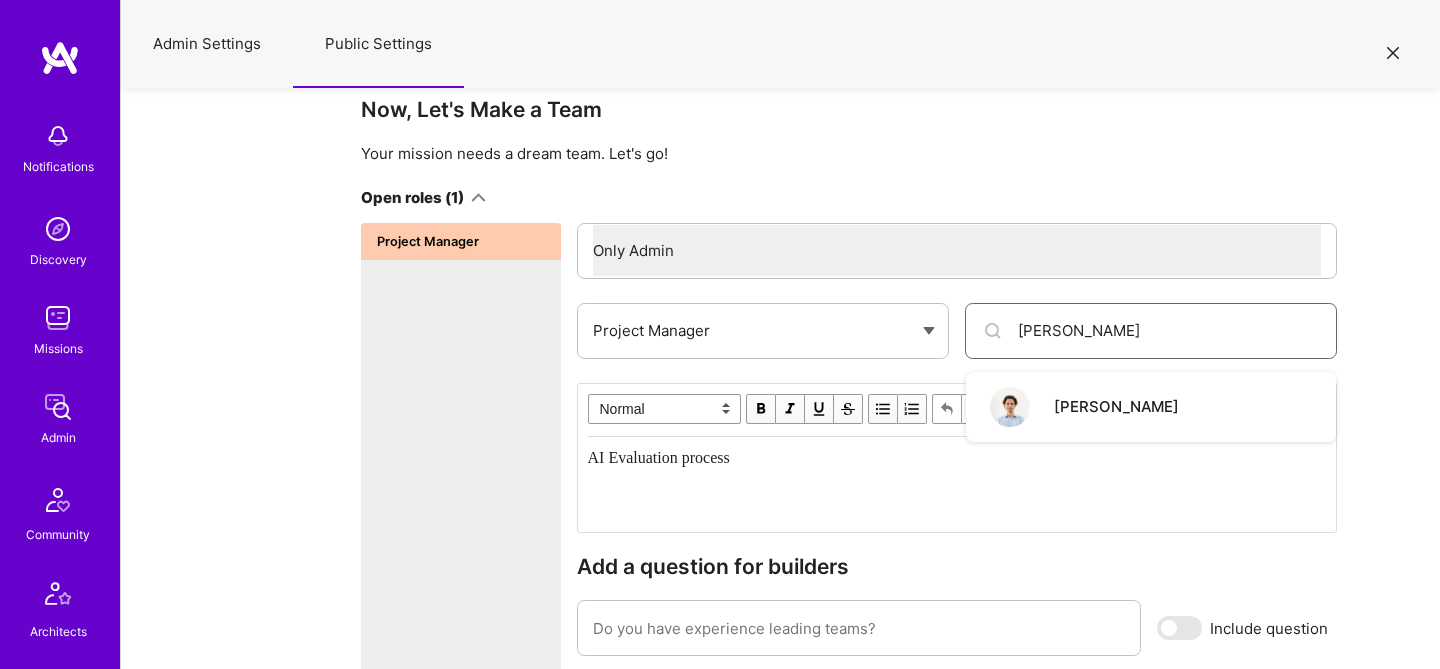 scroll, scrollTop: 3538, scrollLeft: 0, axis: vertical 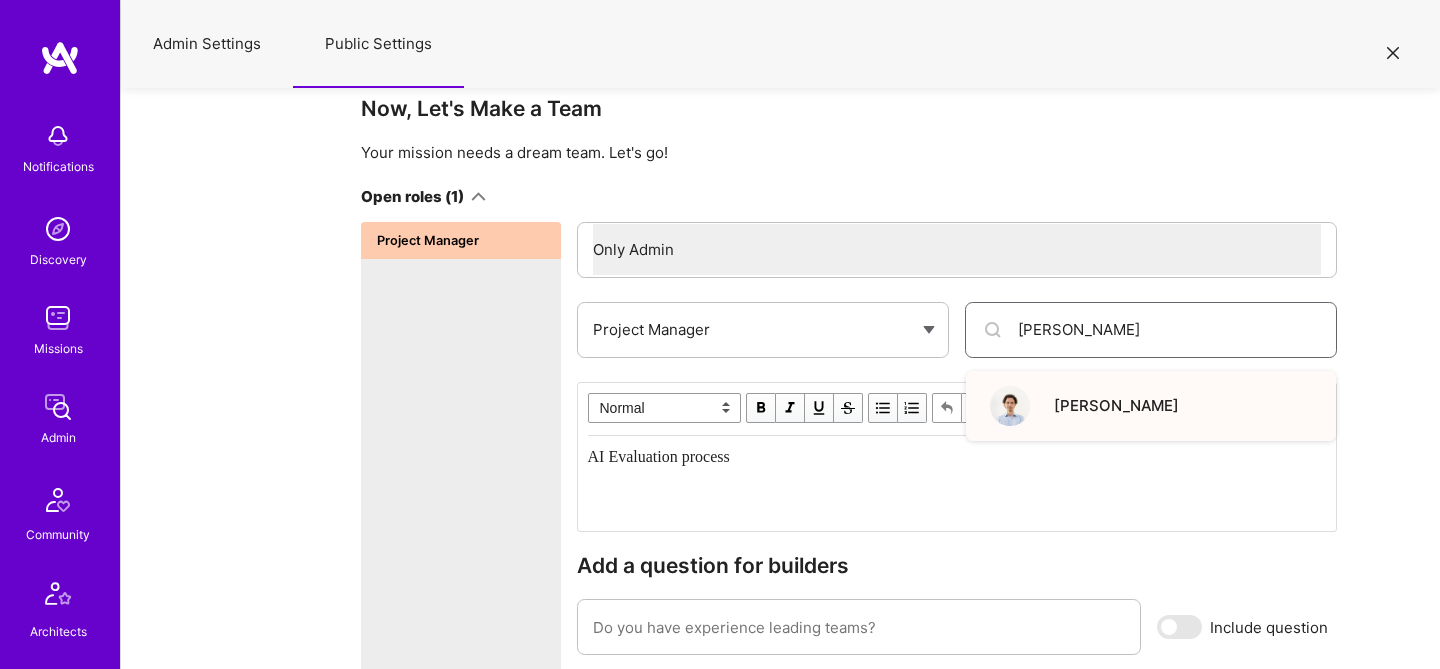 type on "Pedro Nogueira" 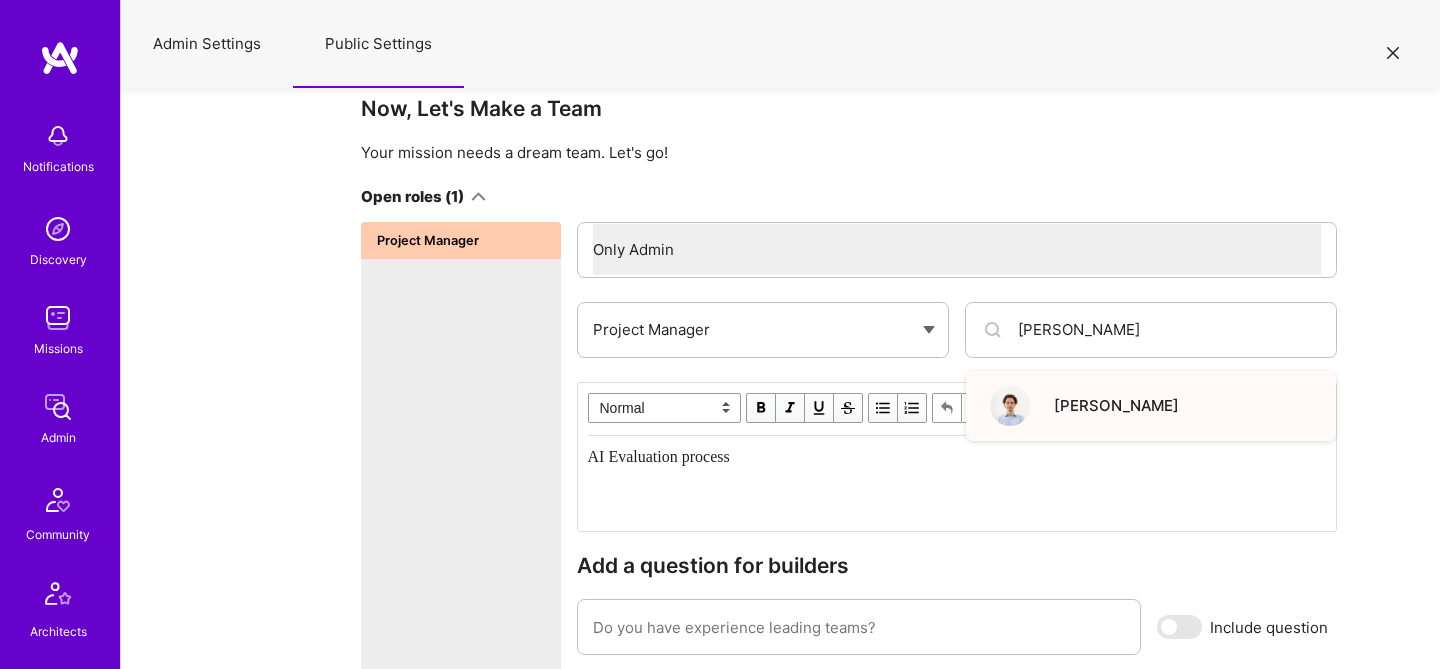 click on "Pedro Nogueira" at bounding box center [1116, 405] 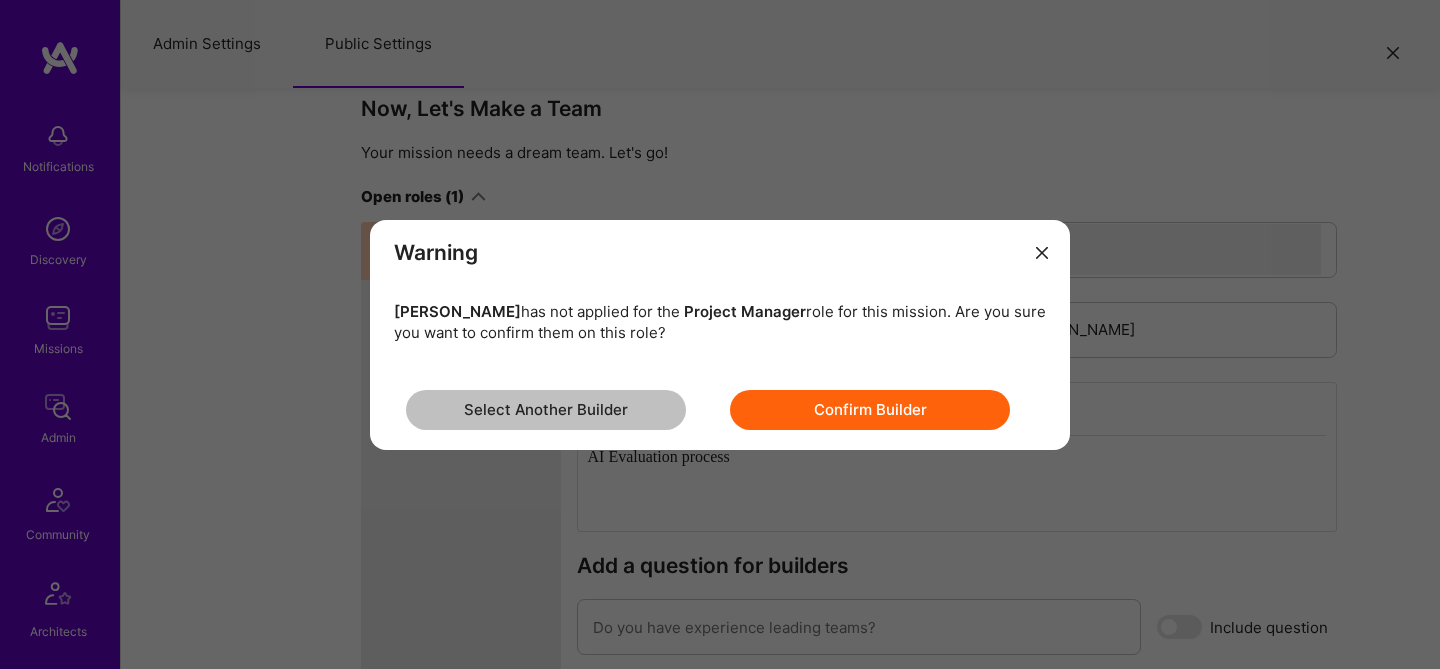 click on "Confirm Builder" at bounding box center [870, 410] 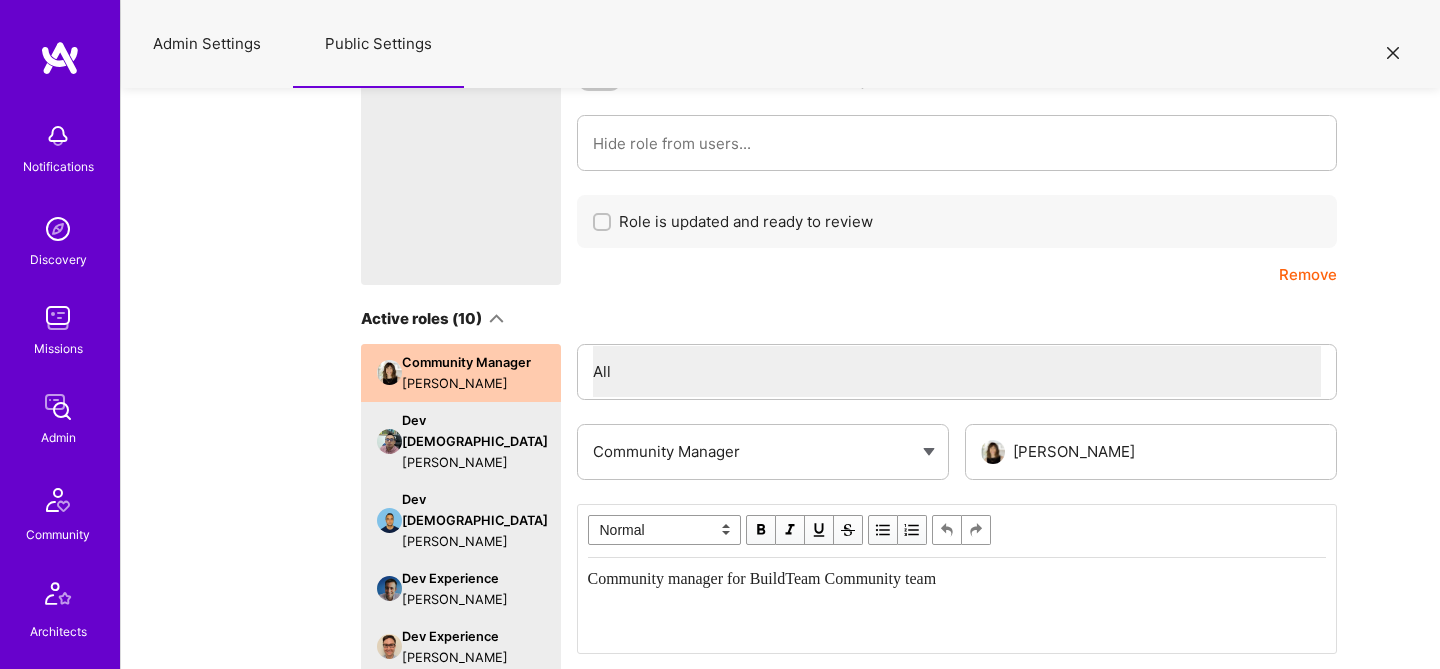 scroll, scrollTop: 5615, scrollLeft: 0, axis: vertical 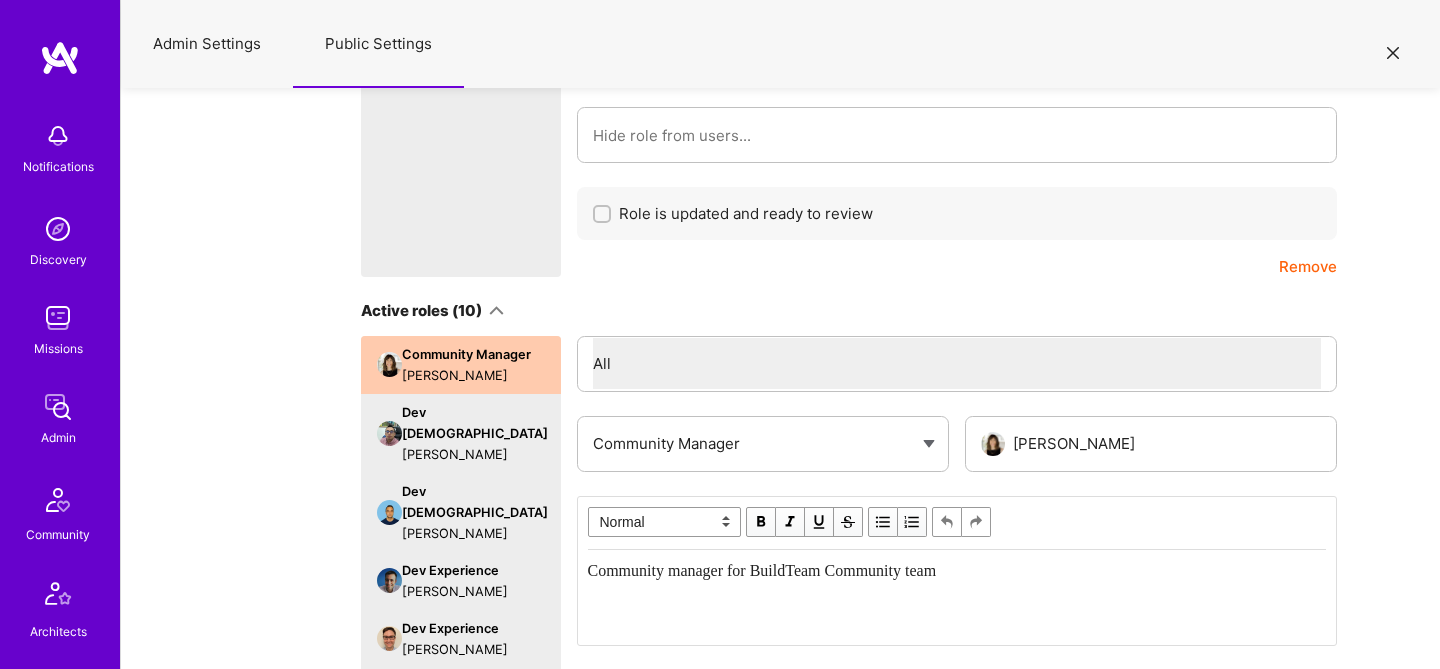click at bounding box center (496, 310) 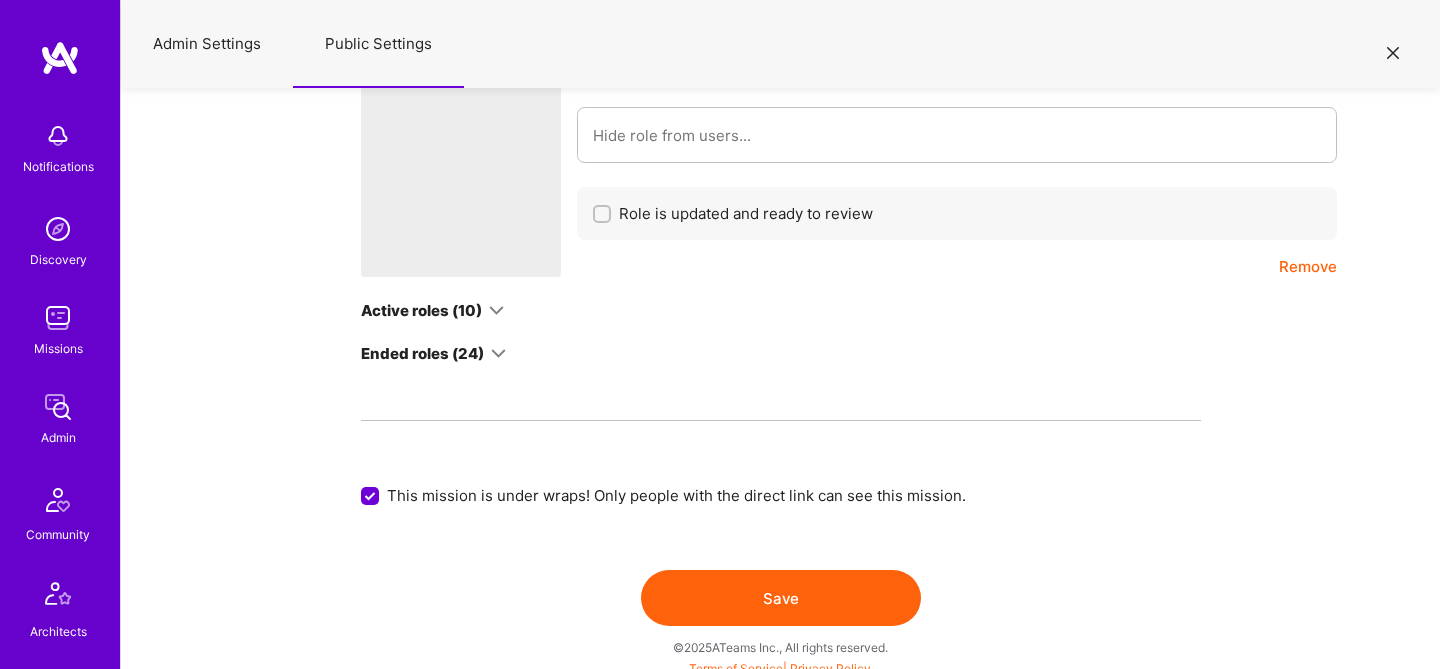 click on "Save" at bounding box center [781, 598] 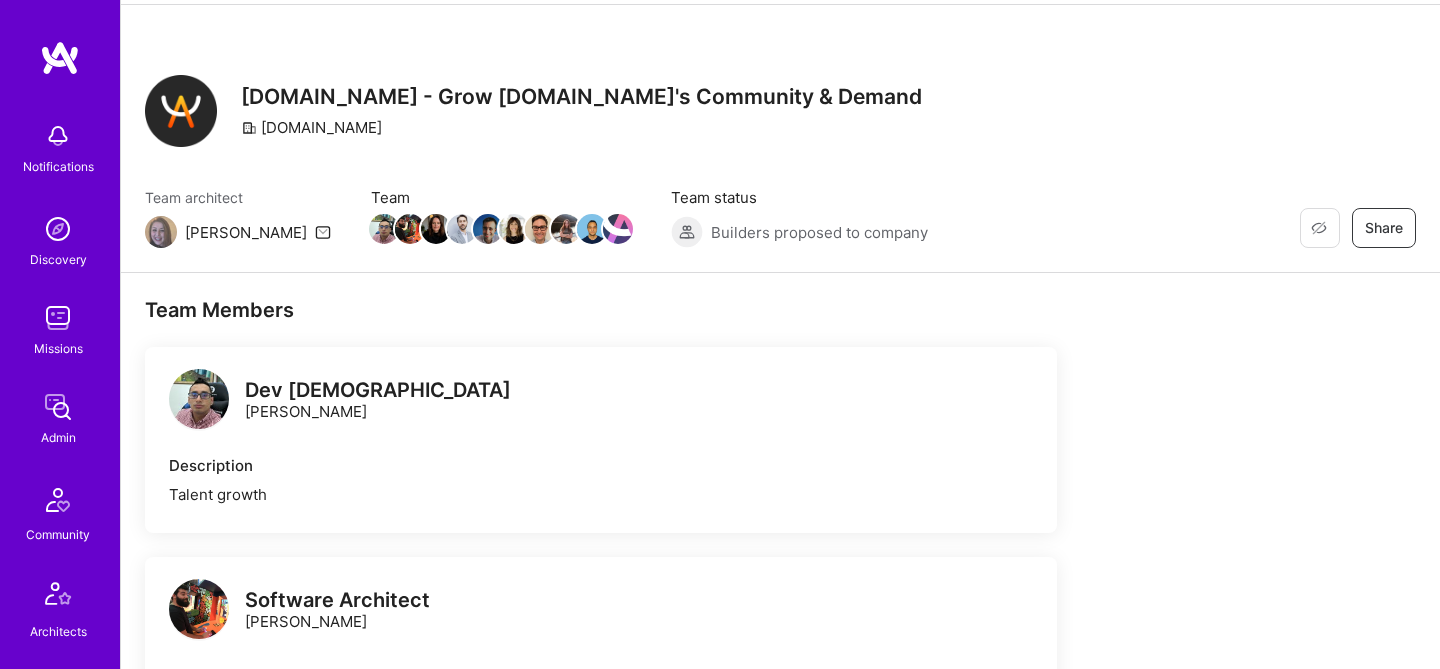 scroll, scrollTop: 0, scrollLeft: 0, axis: both 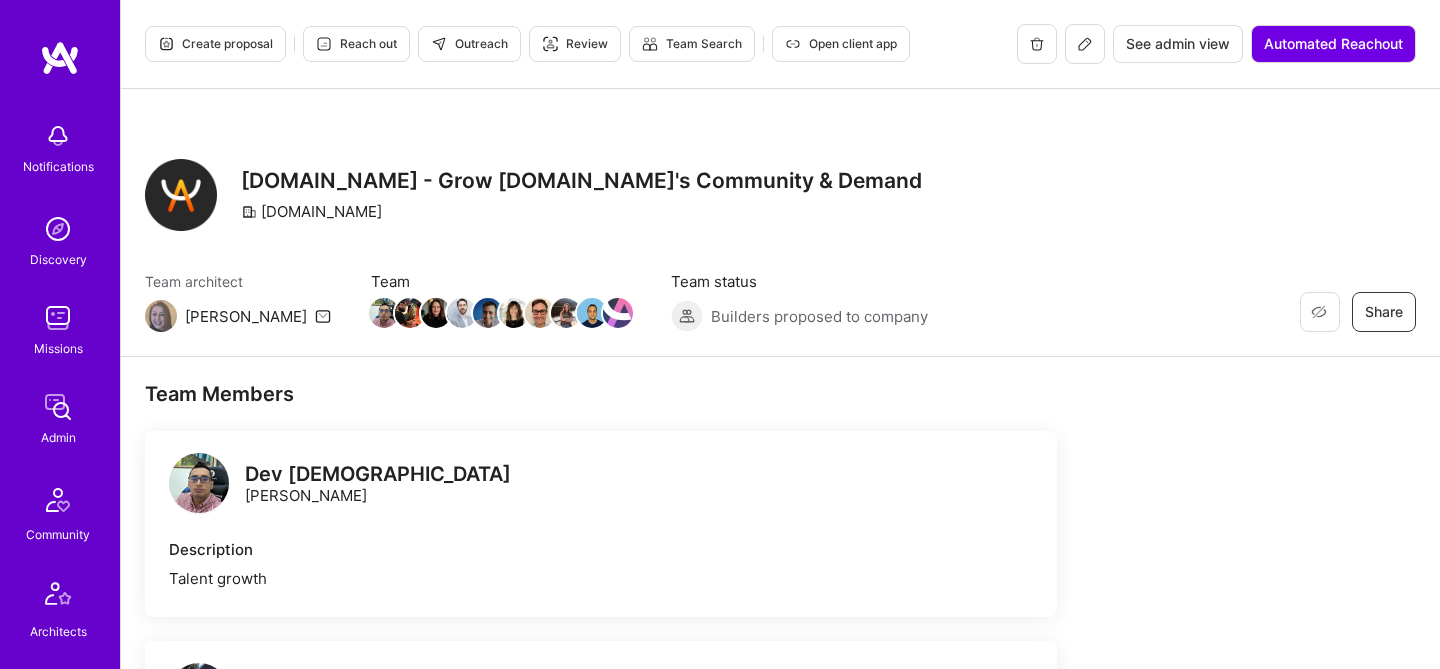 click at bounding box center (58, 407) 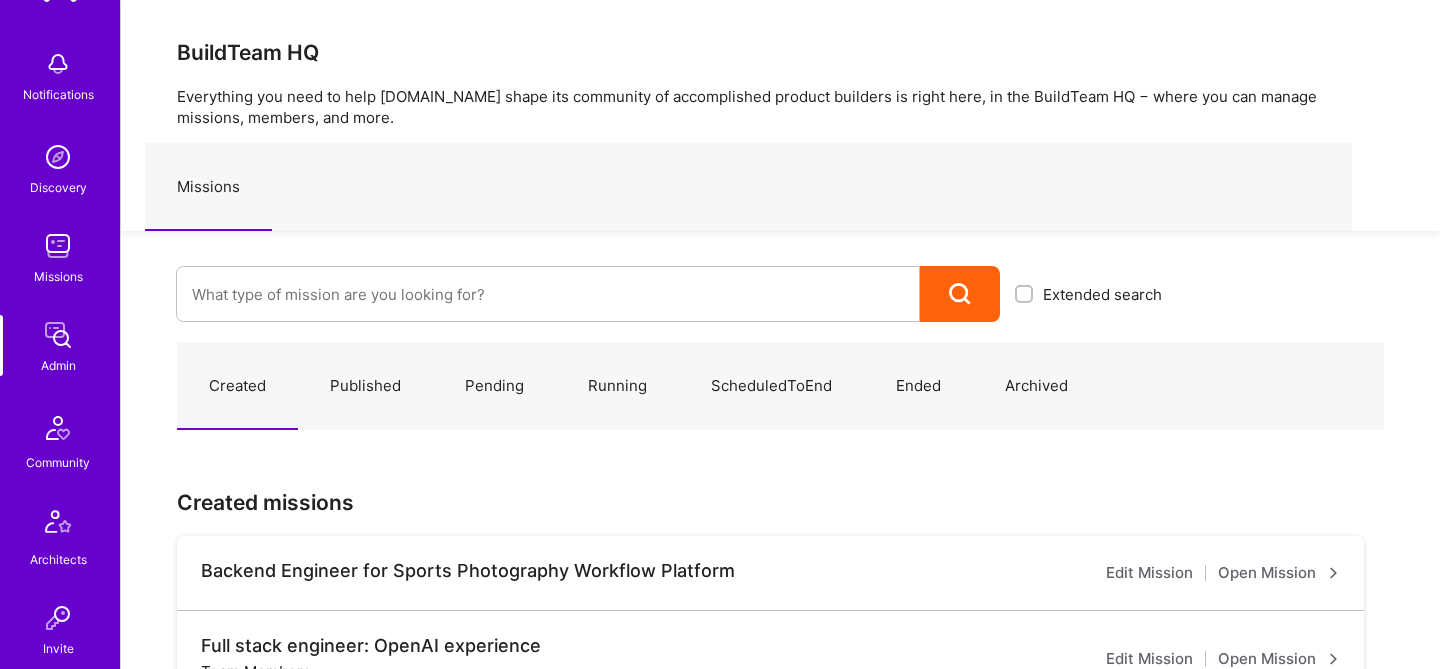 scroll, scrollTop: 73, scrollLeft: 0, axis: vertical 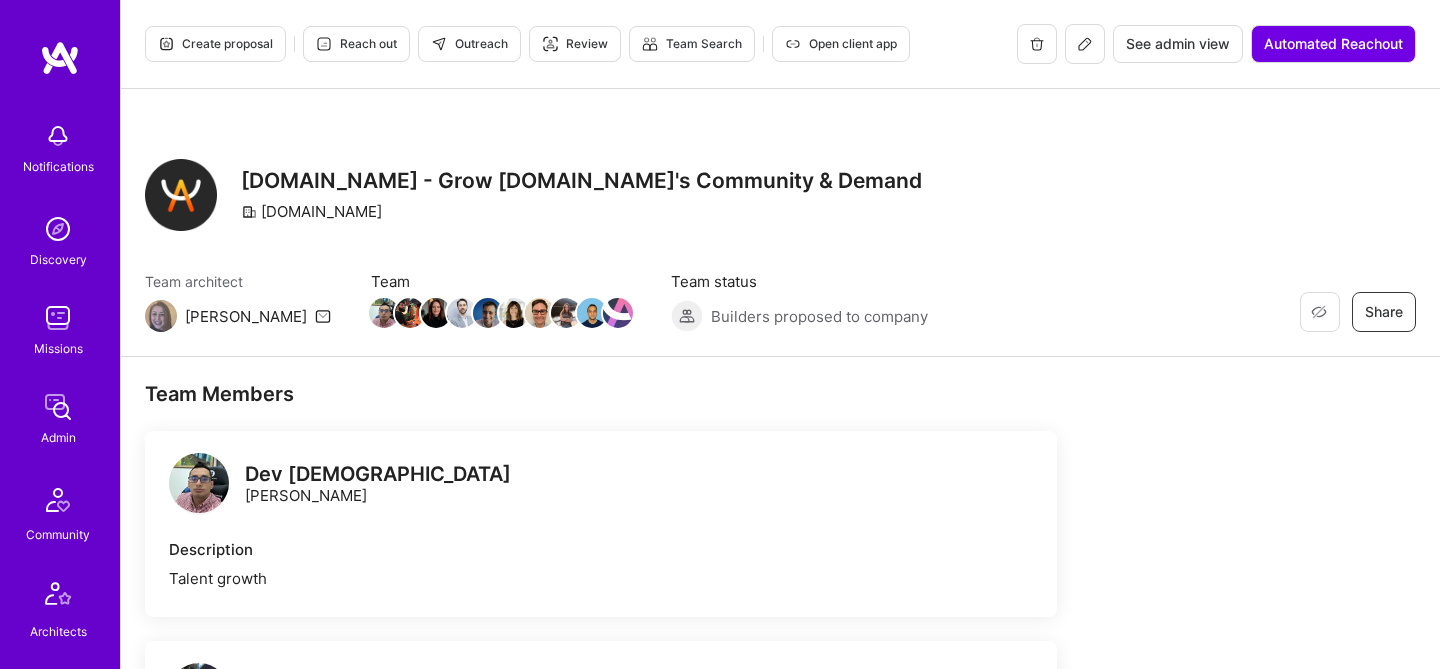 click at bounding box center [1085, 44] 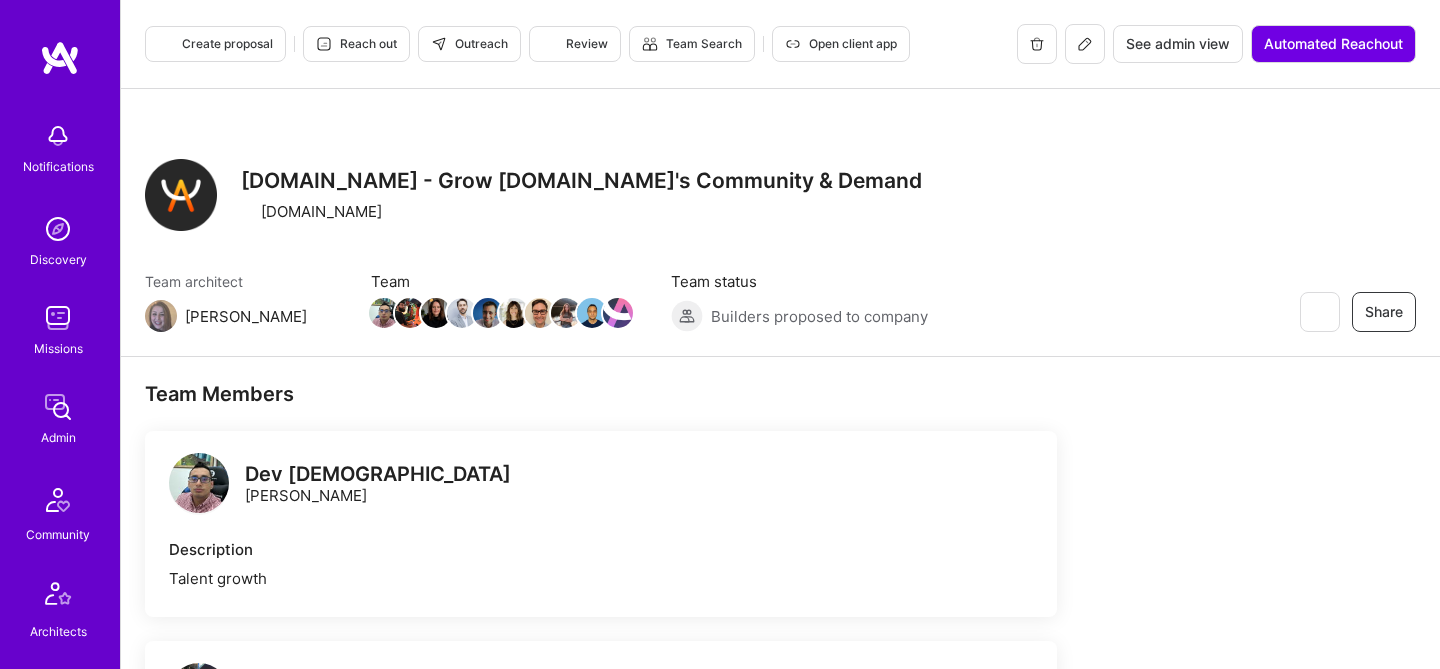 select on "Running" 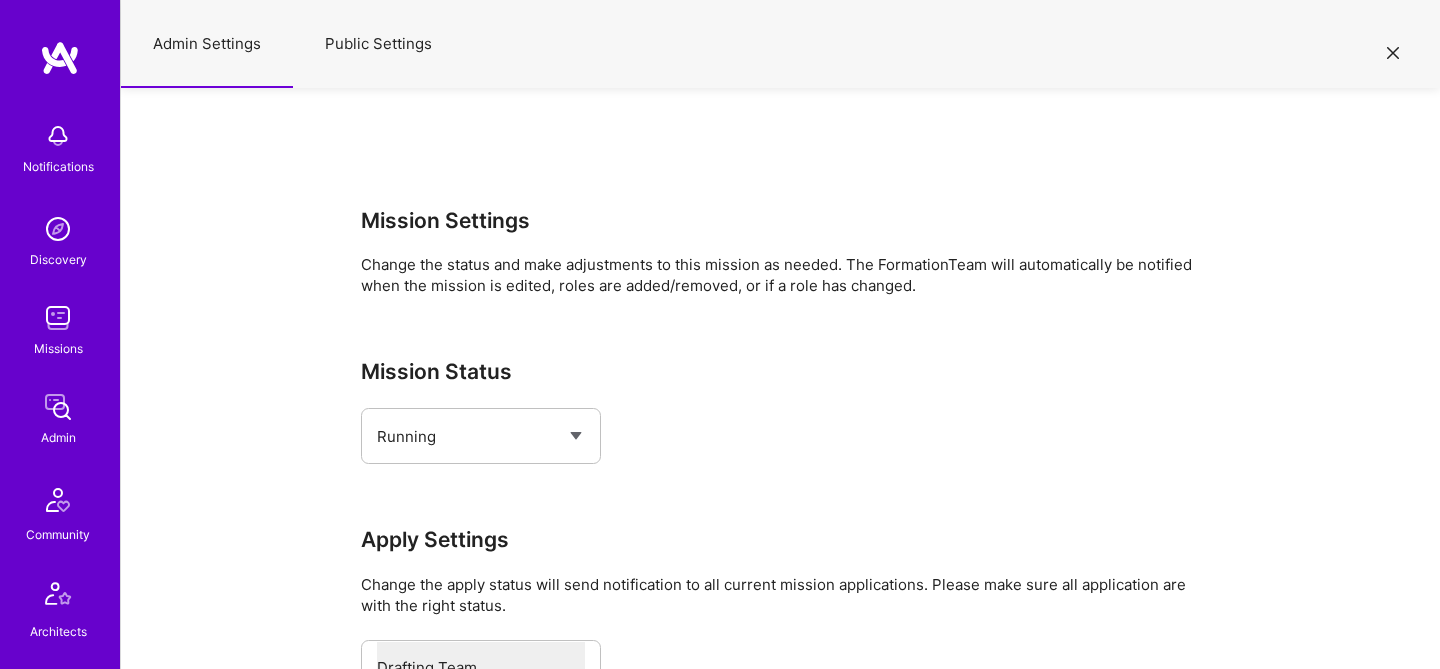 click on "Public Settings" at bounding box center (378, 44) 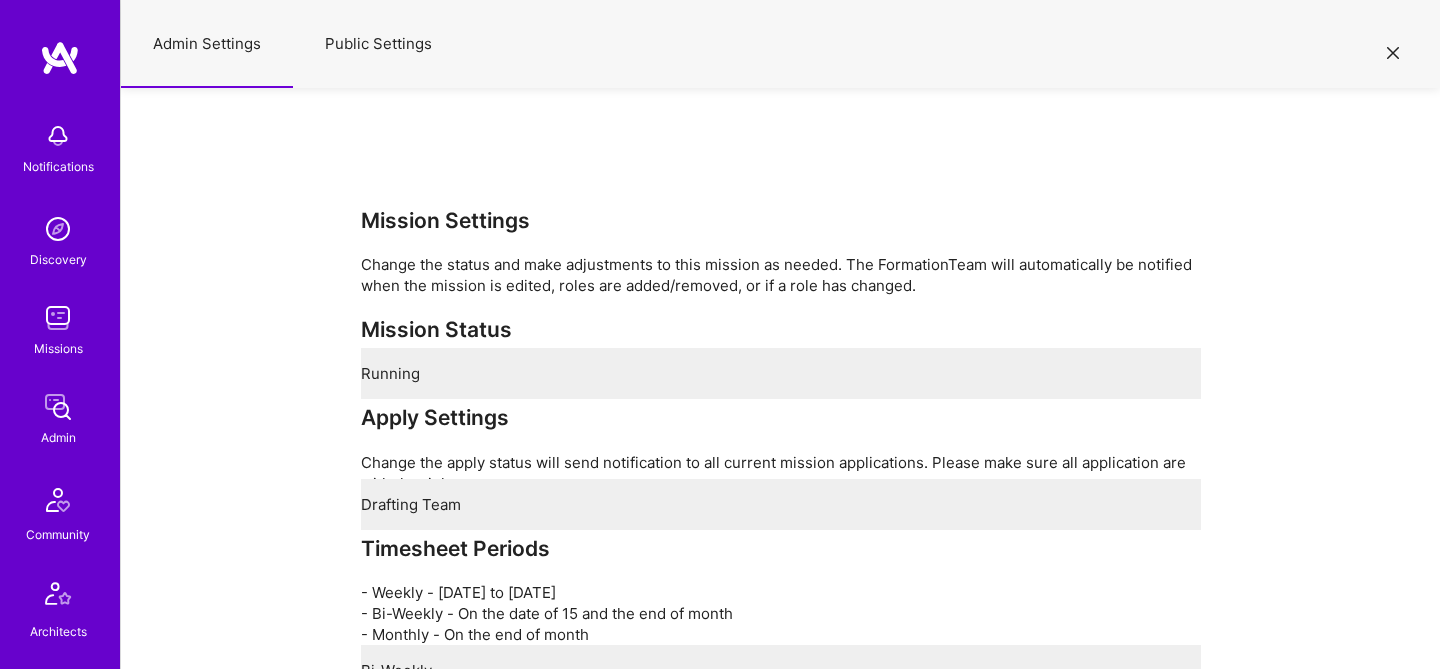 select on "All" 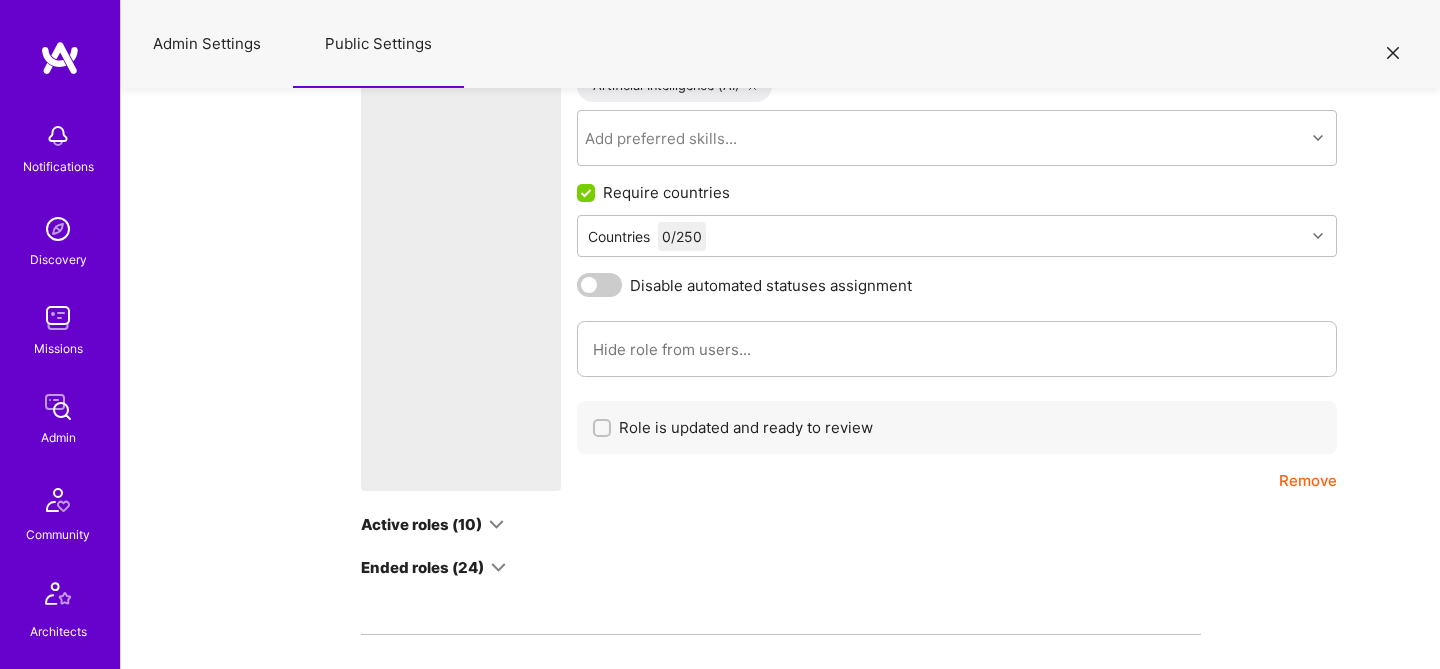 scroll, scrollTop: 5408, scrollLeft: 0, axis: vertical 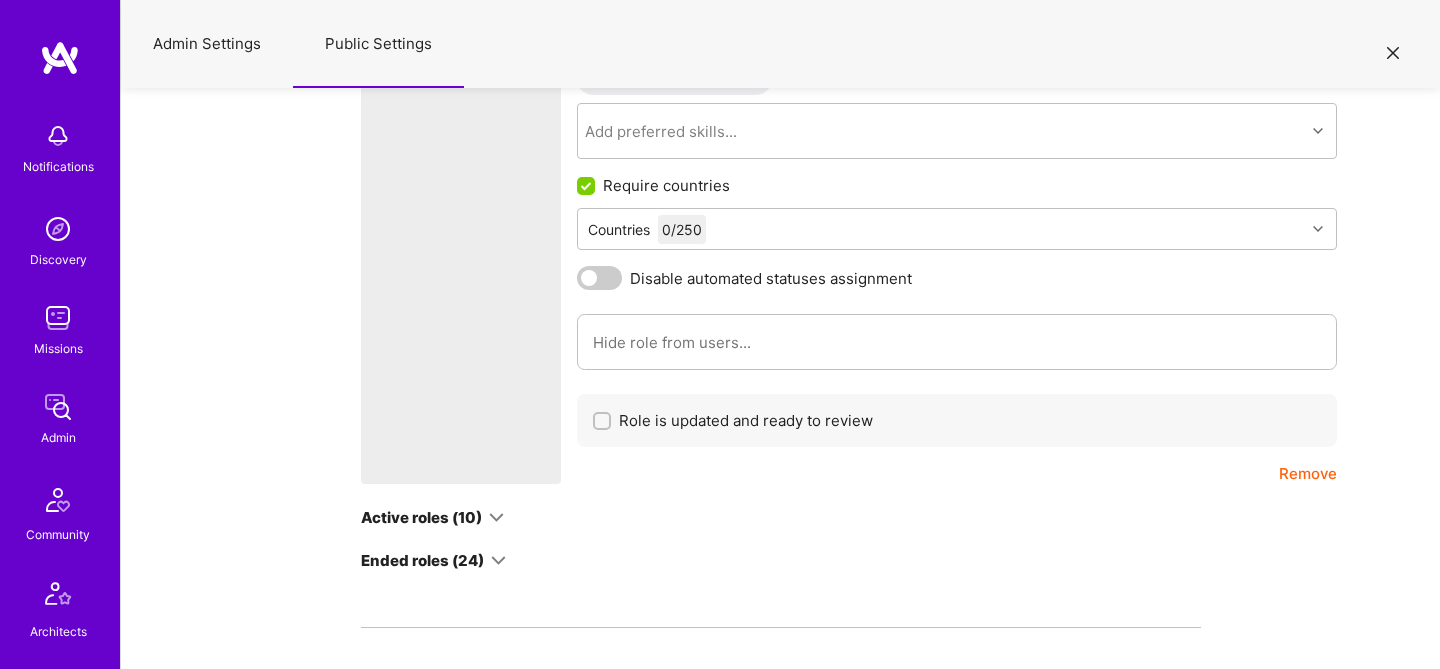 click at bounding box center (496, 517) 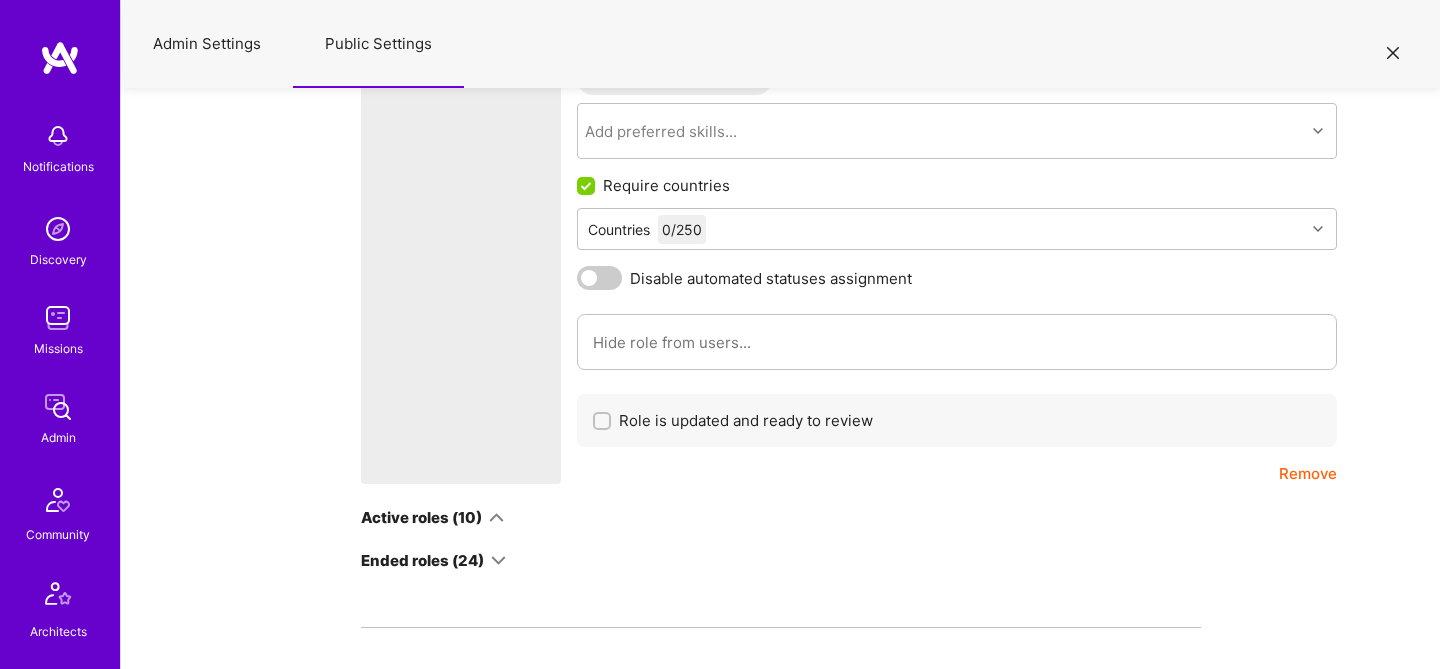select on "All" 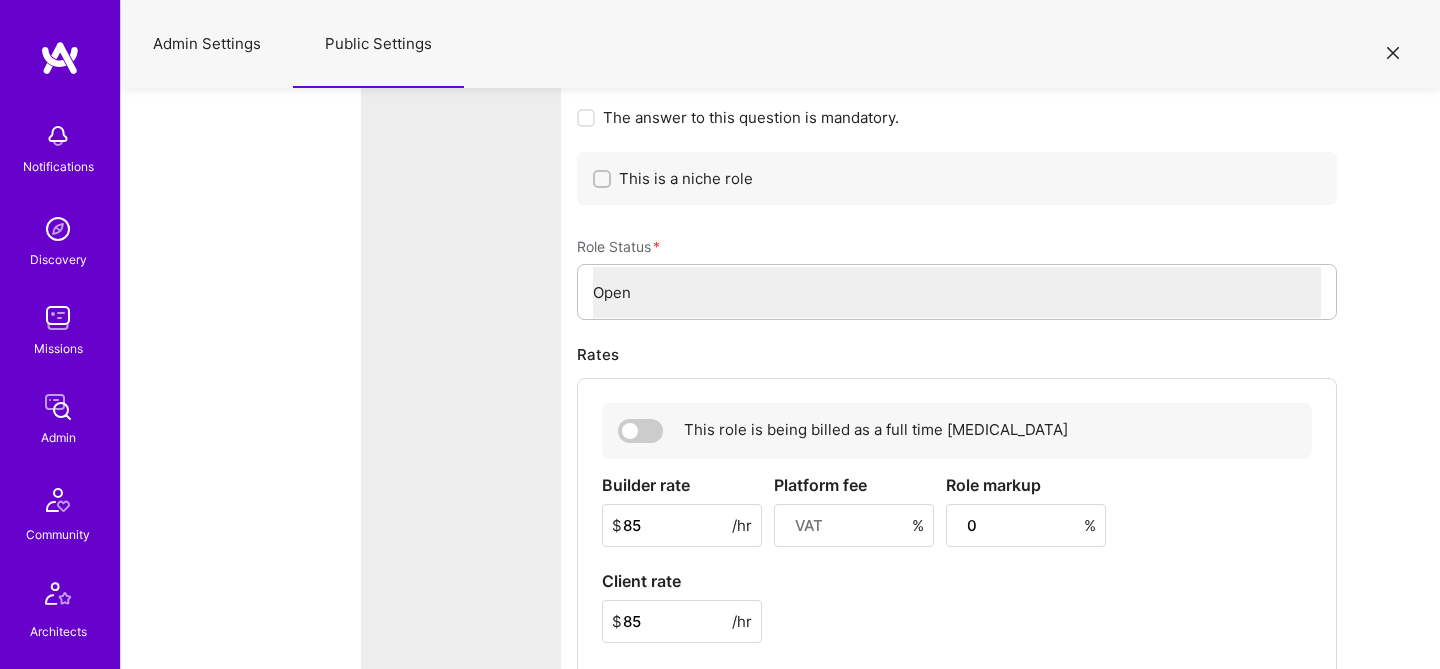 scroll, scrollTop: 4103, scrollLeft: 0, axis: vertical 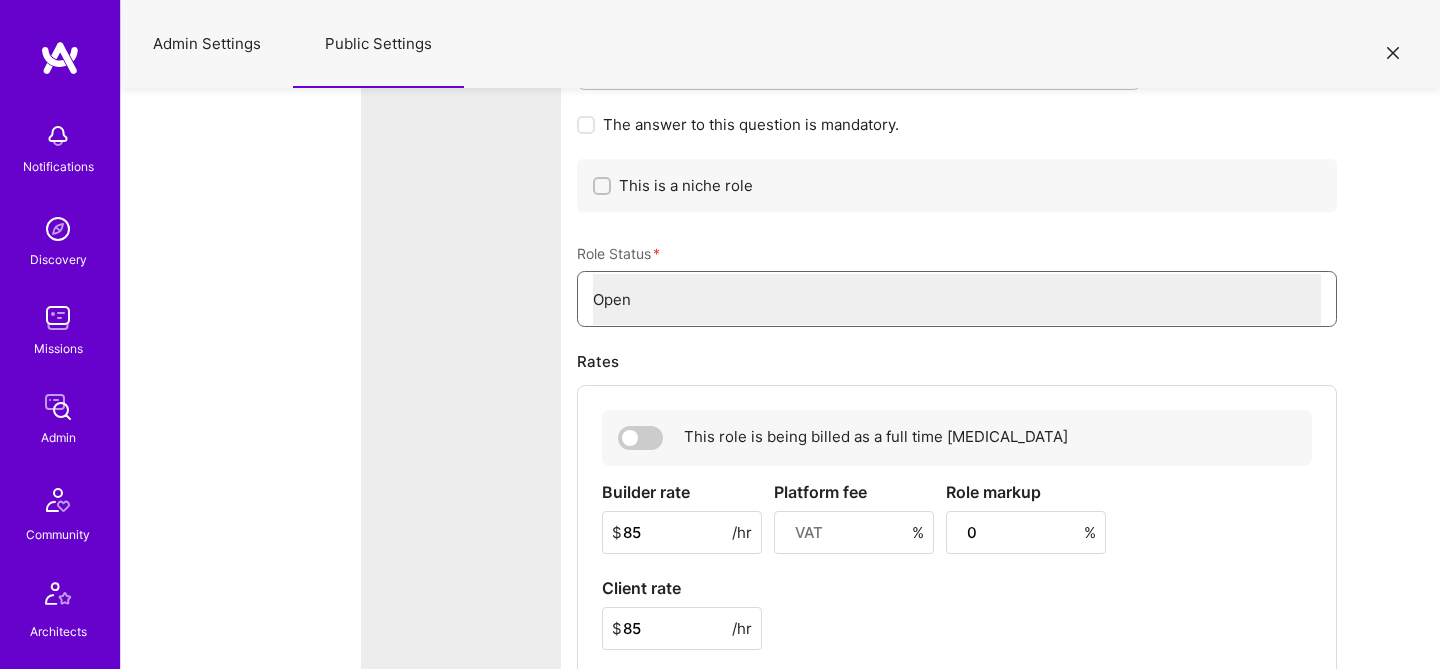click on "Select Role Status Open Canceled Active ScheduledToEnd Ended" at bounding box center (957, 299) 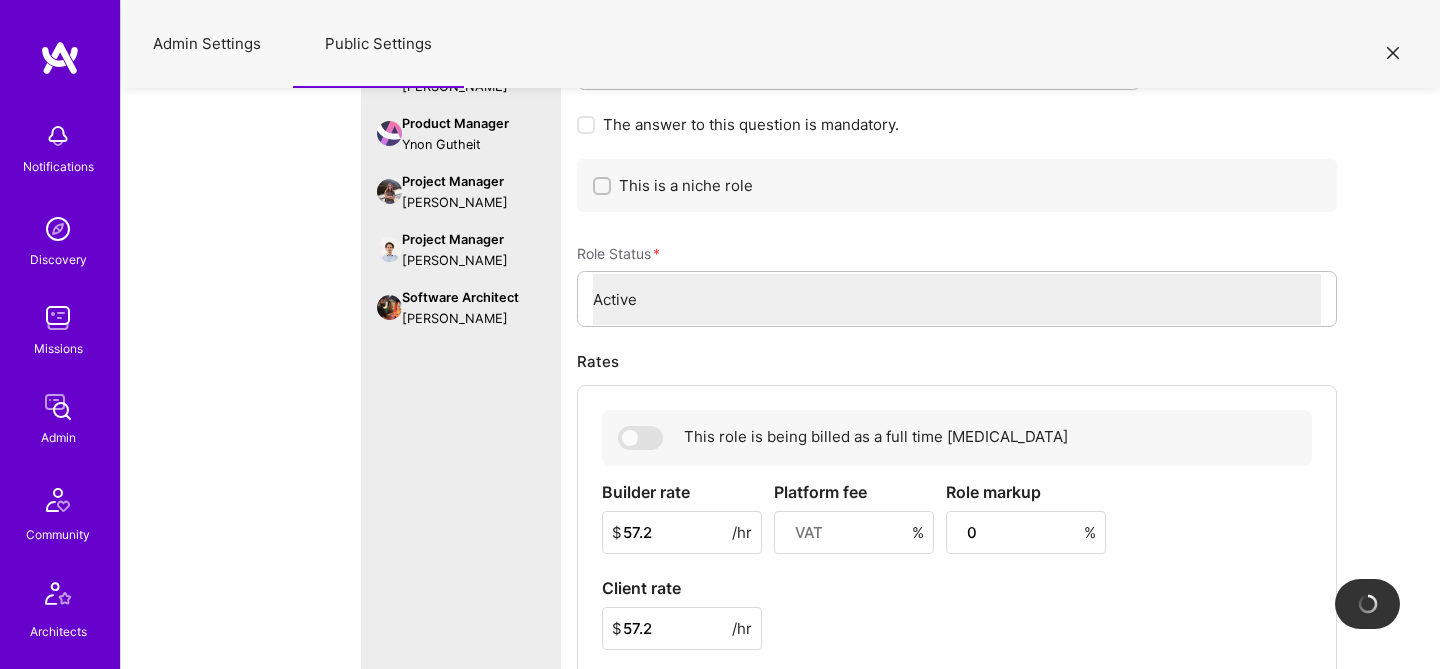 scroll, scrollTop: 4059, scrollLeft: 0, axis: vertical 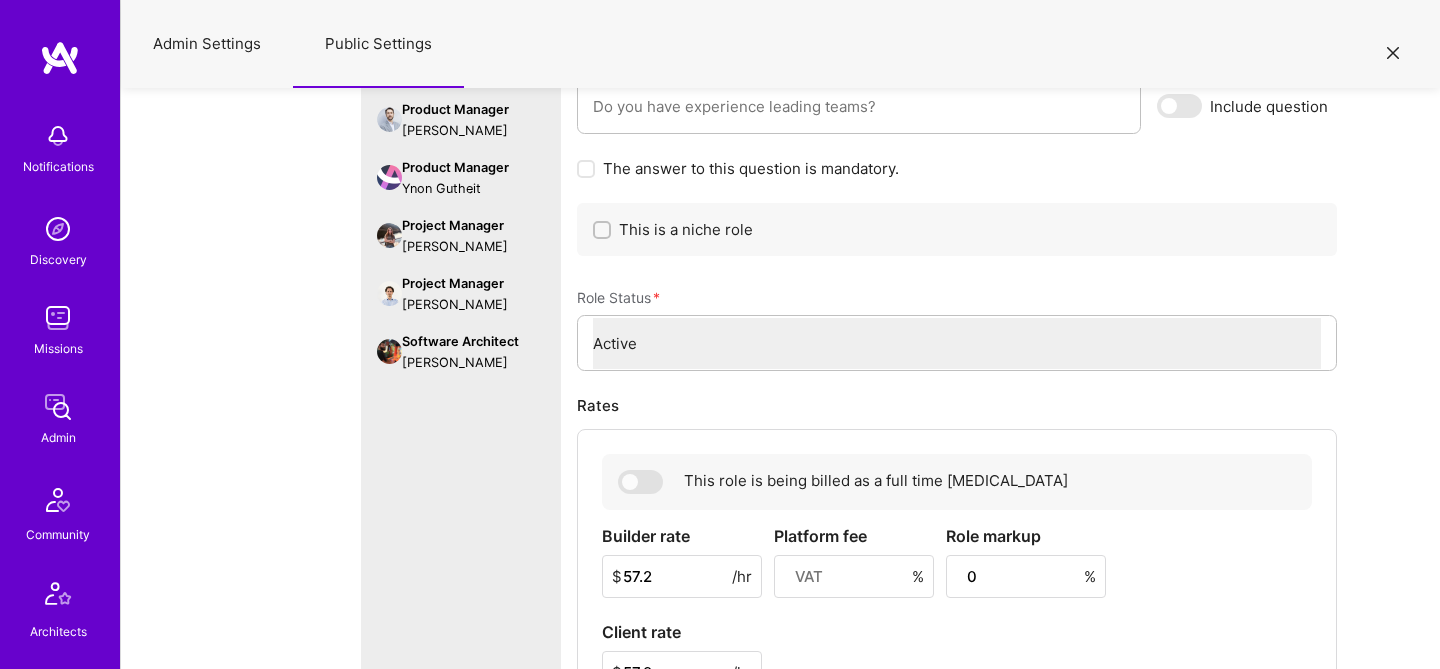 click on "Role Status *" at bounding box center (957, 297) 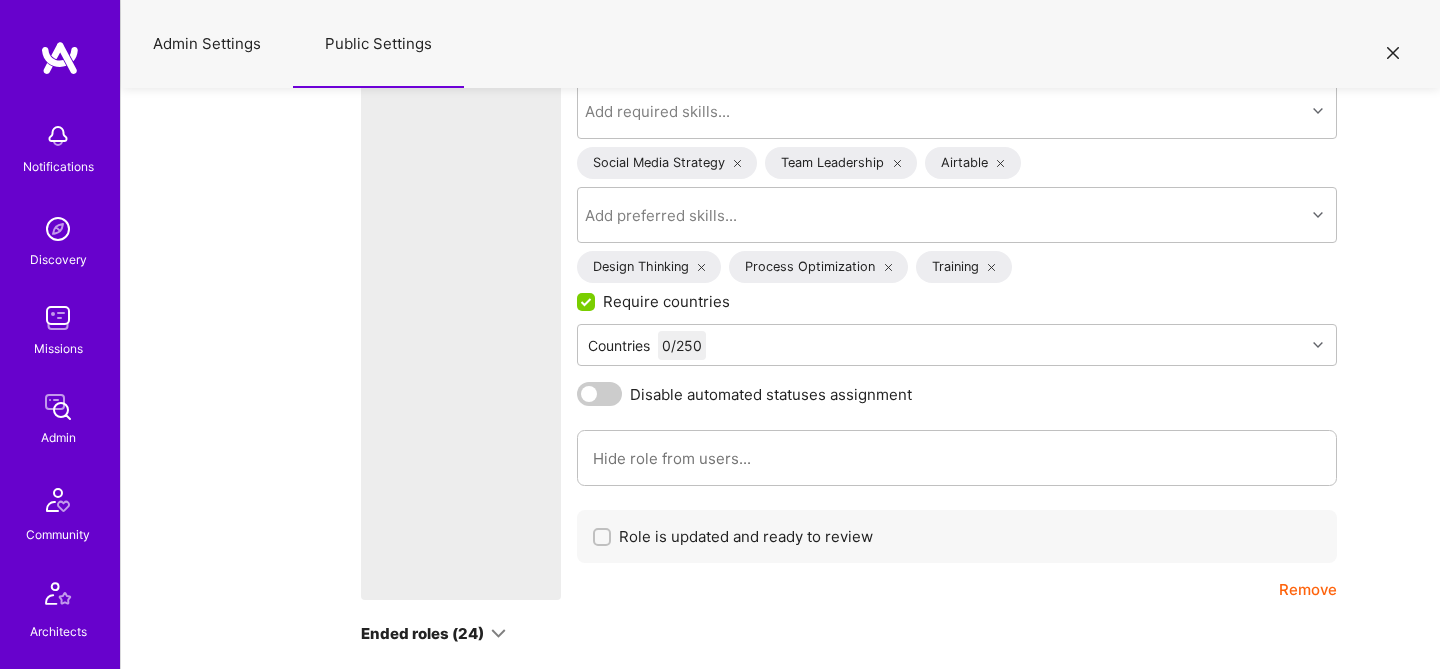 scroll, scrollTop: 5613, scrollLeft: 0, axis: vertical 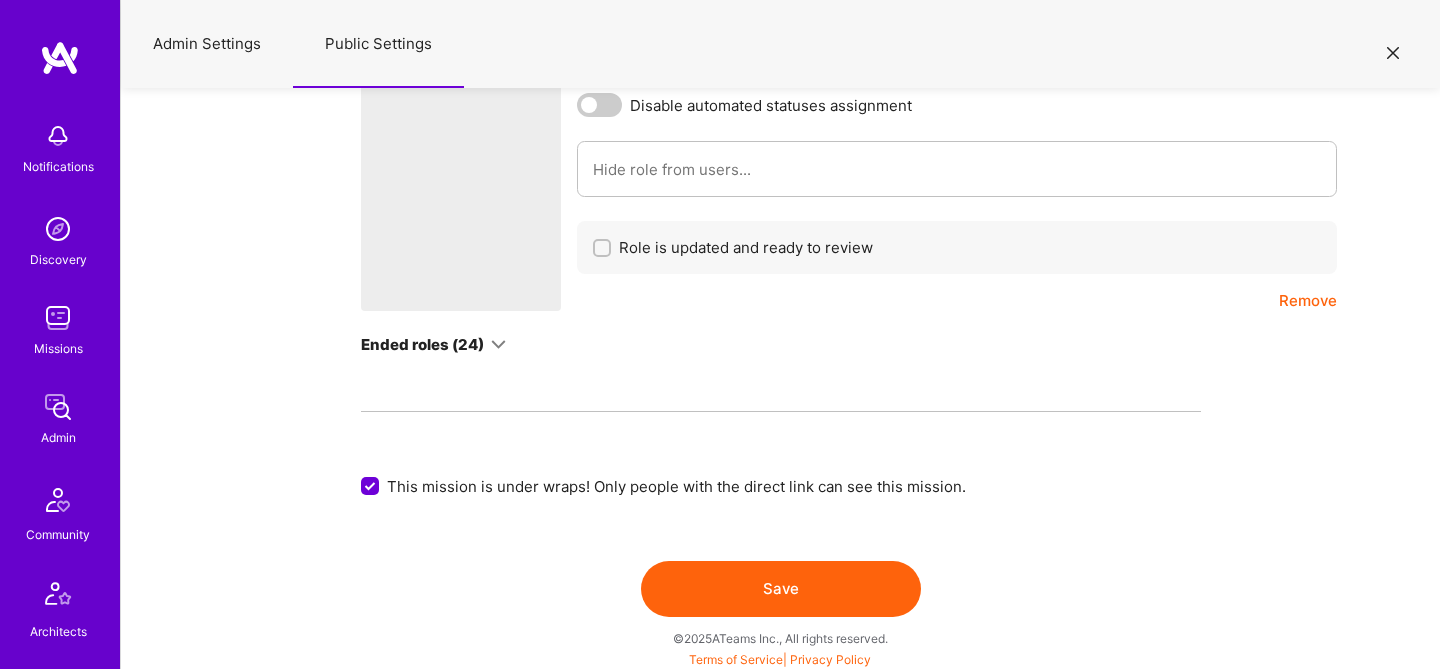 click on "Save" at bounding box center [781, 589] 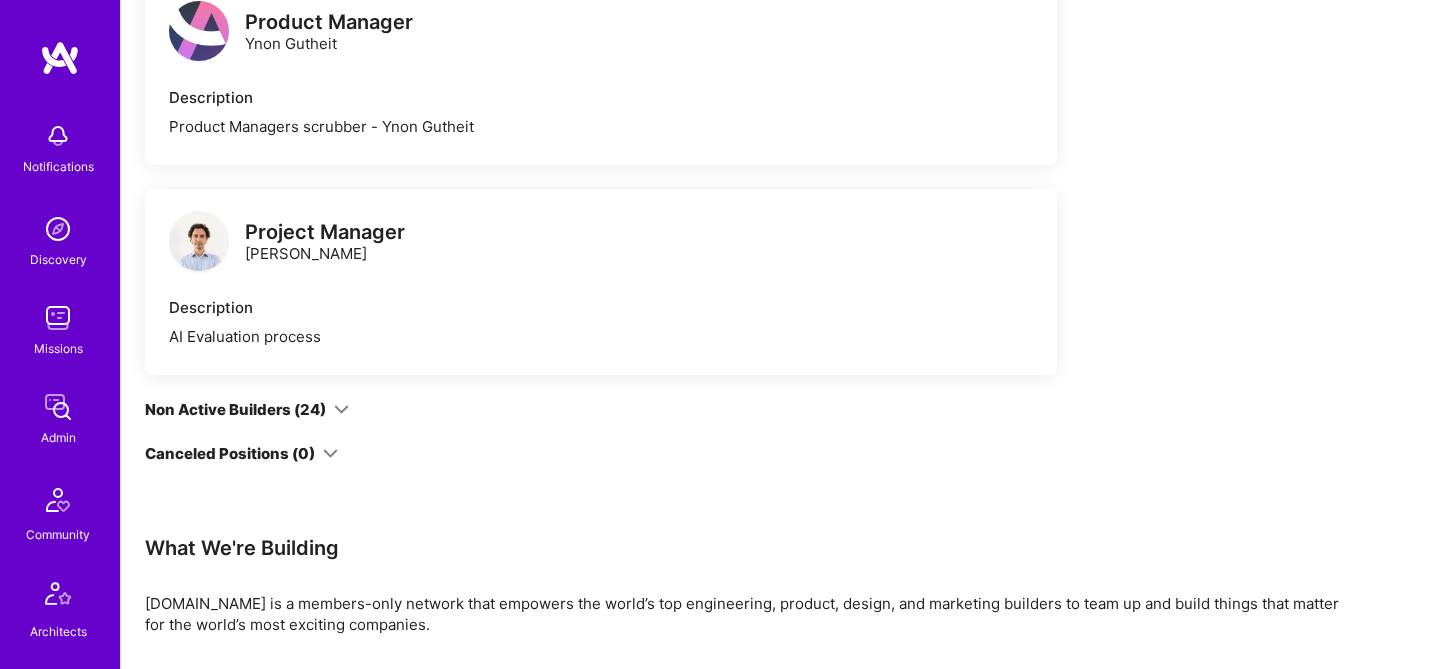 scroll, scrollTop: 2457, scrollLeft: 0, axis: vertical 